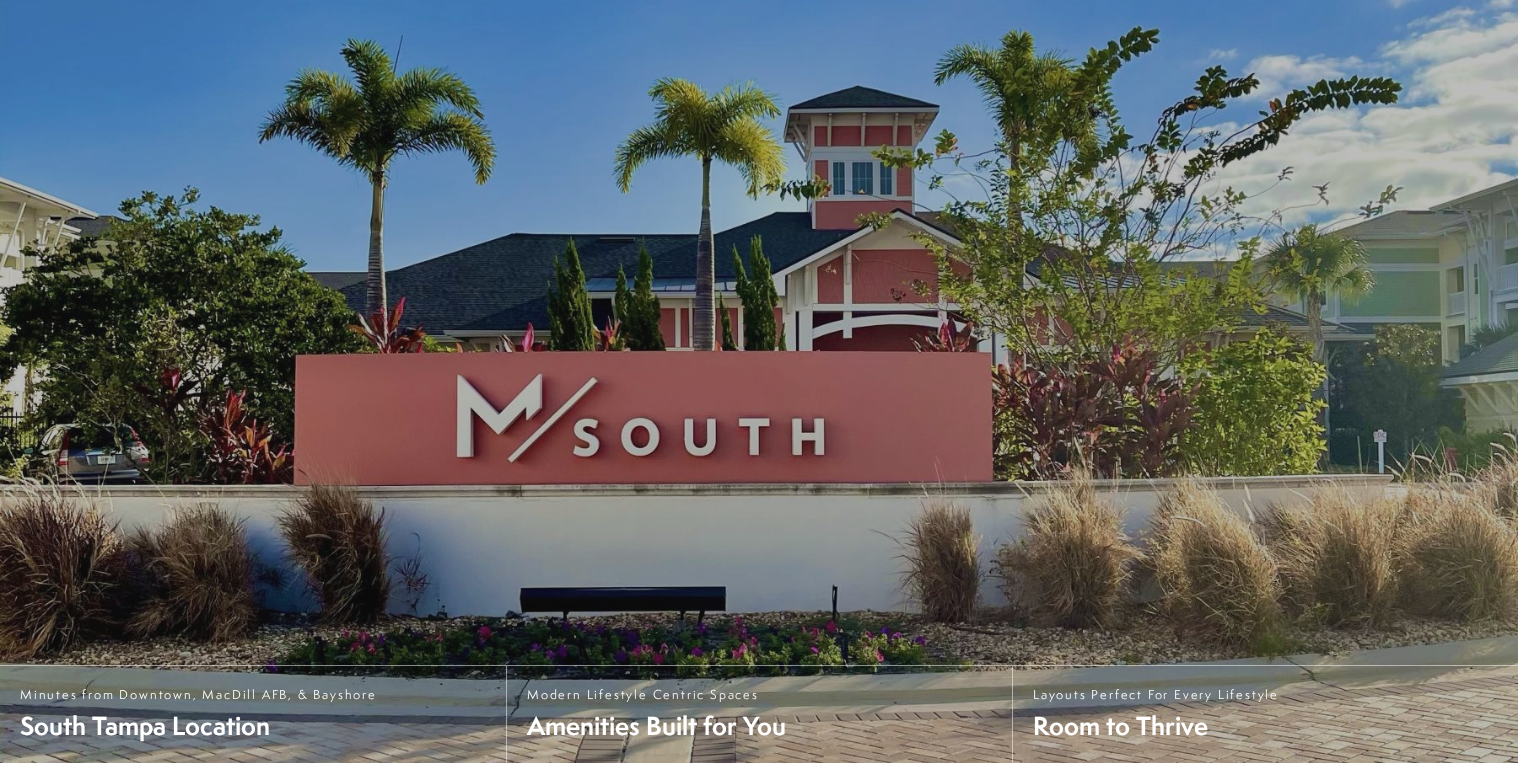 scroll, scrollTop: 0, scrollLeft: 0, axis: both 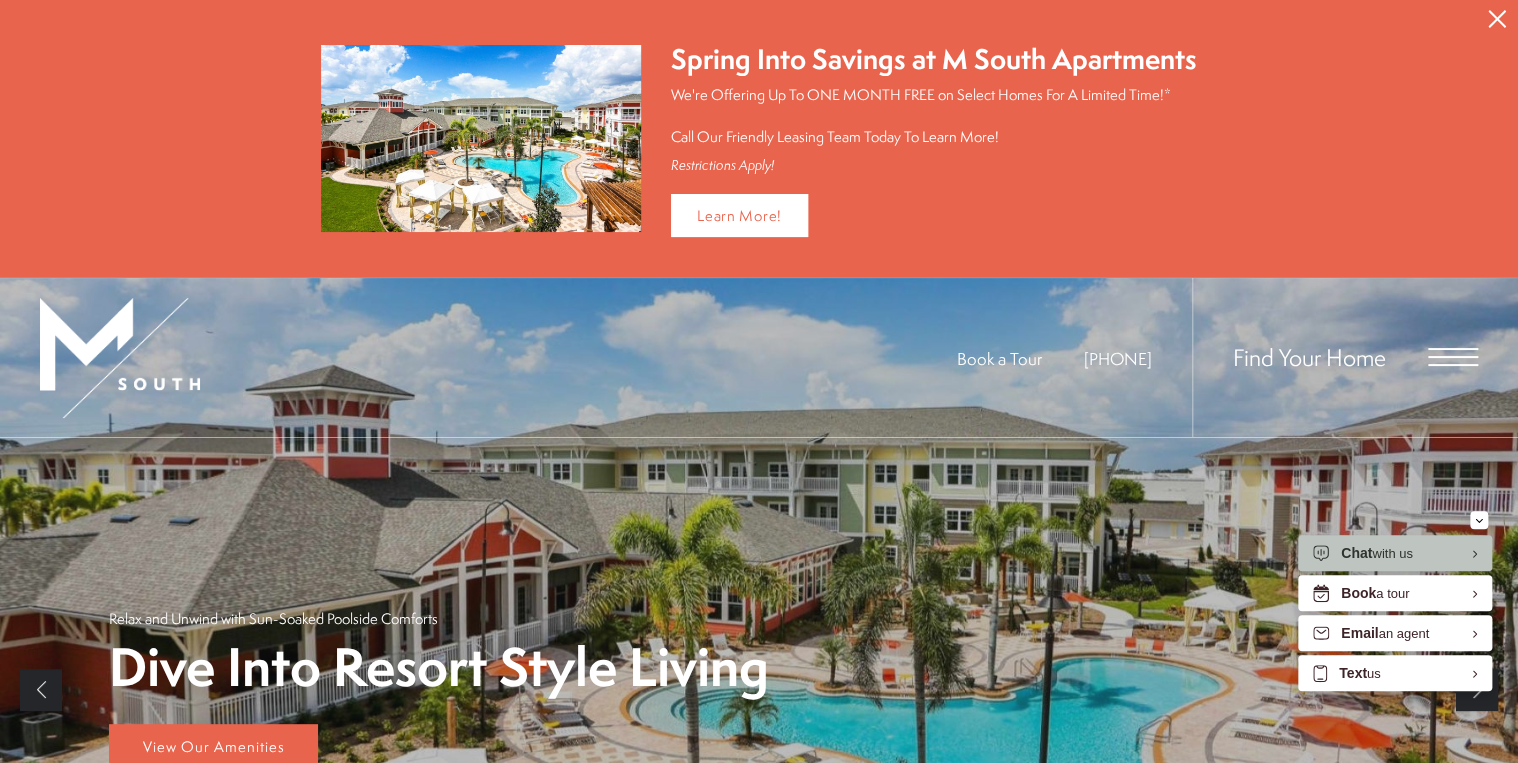 click at bounding box center (1453, 357) 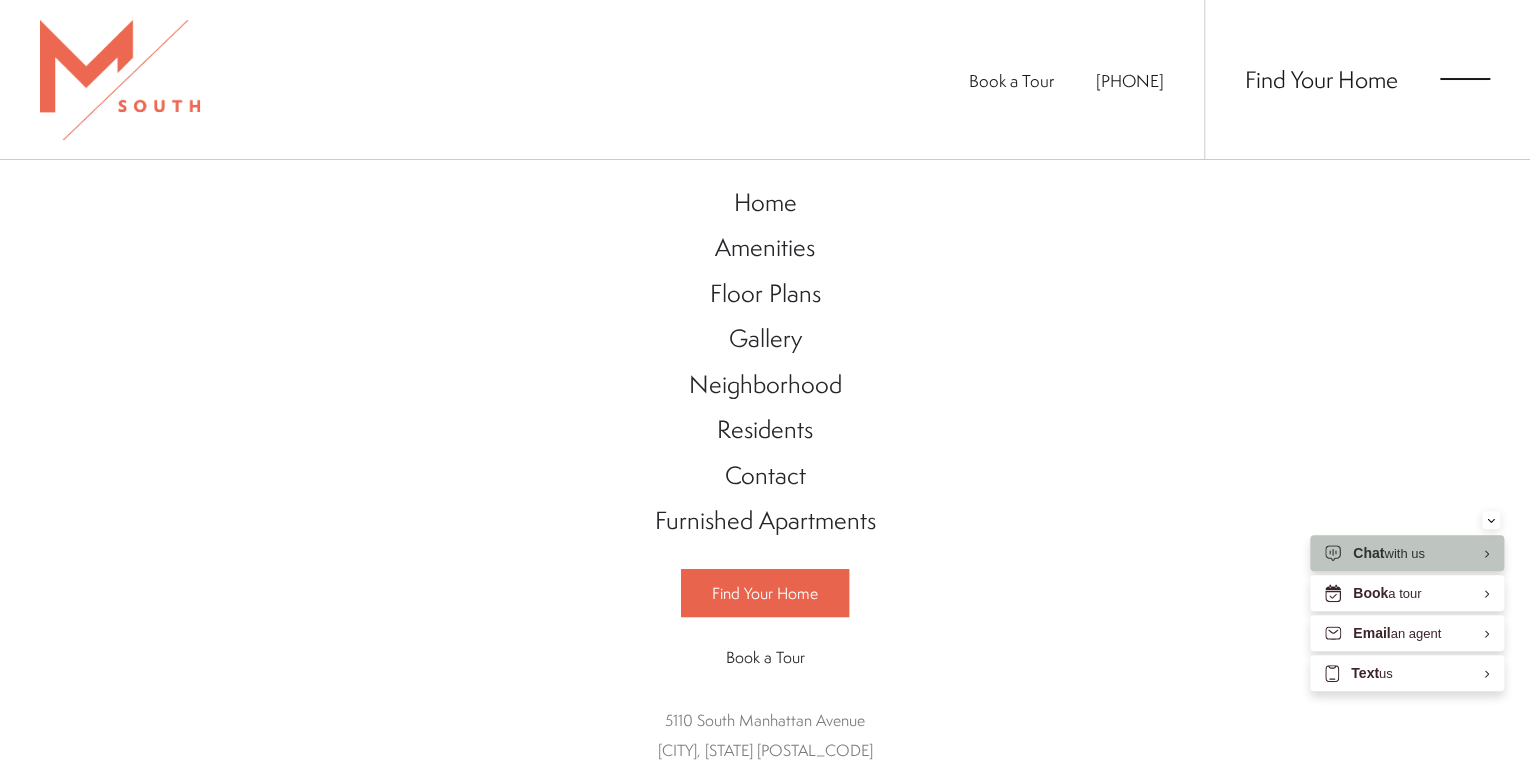 scroll, scrollTop: 16, scrollLeft: 0, axis: vertical 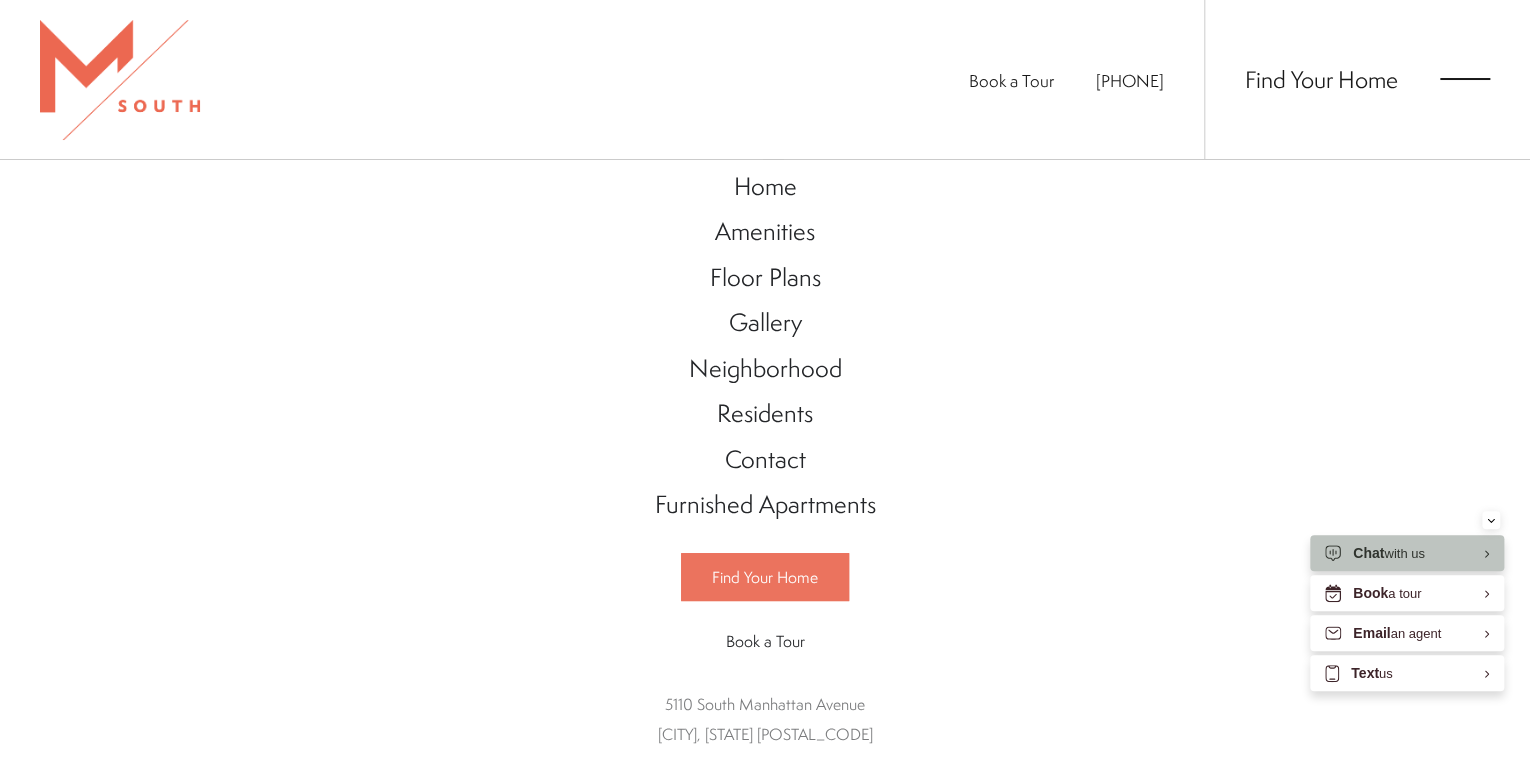click on "Find Your Home" at bounding box center (765, 577) 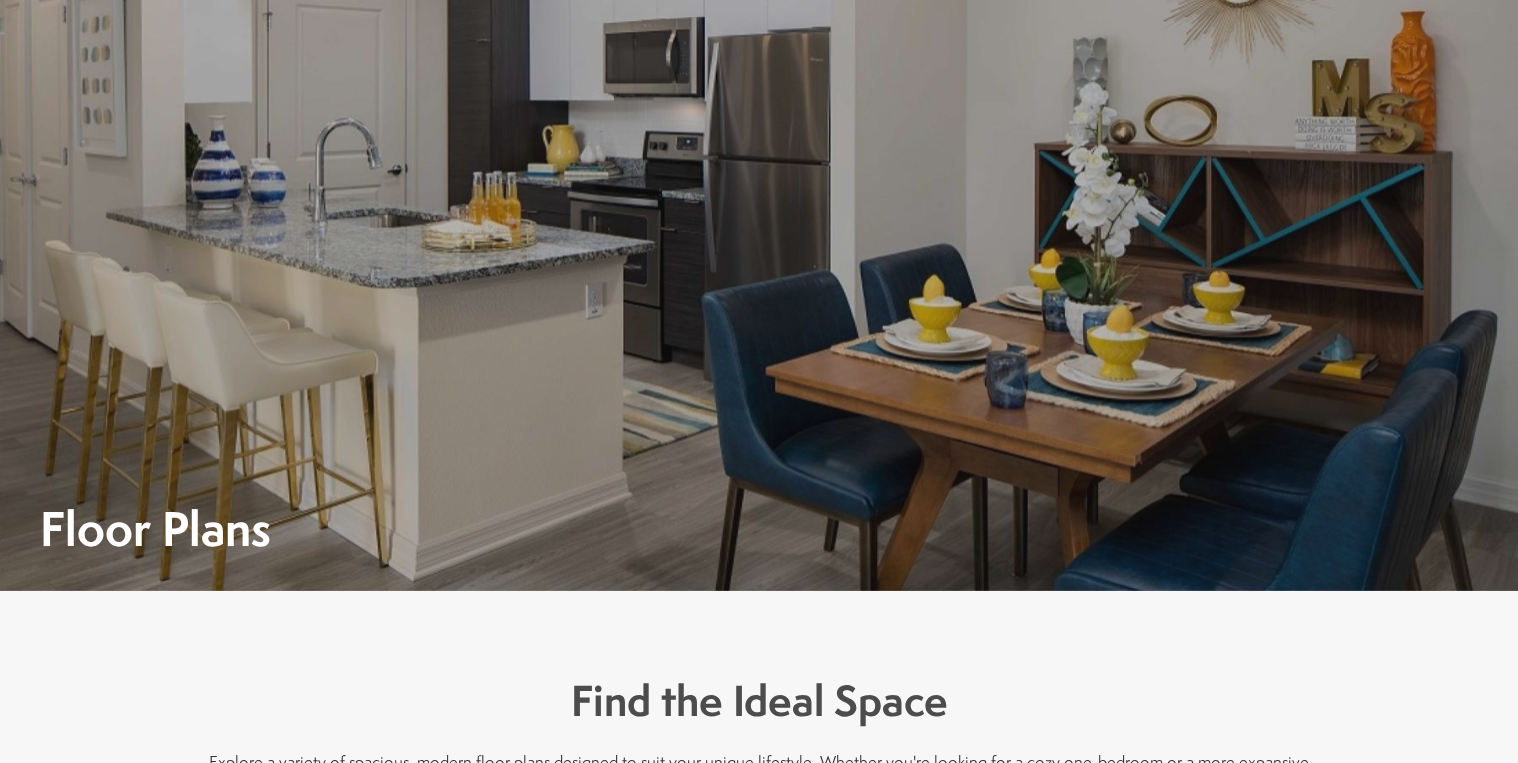 scroll, scrollTop: 0, scrollLeft: 0, axis: both 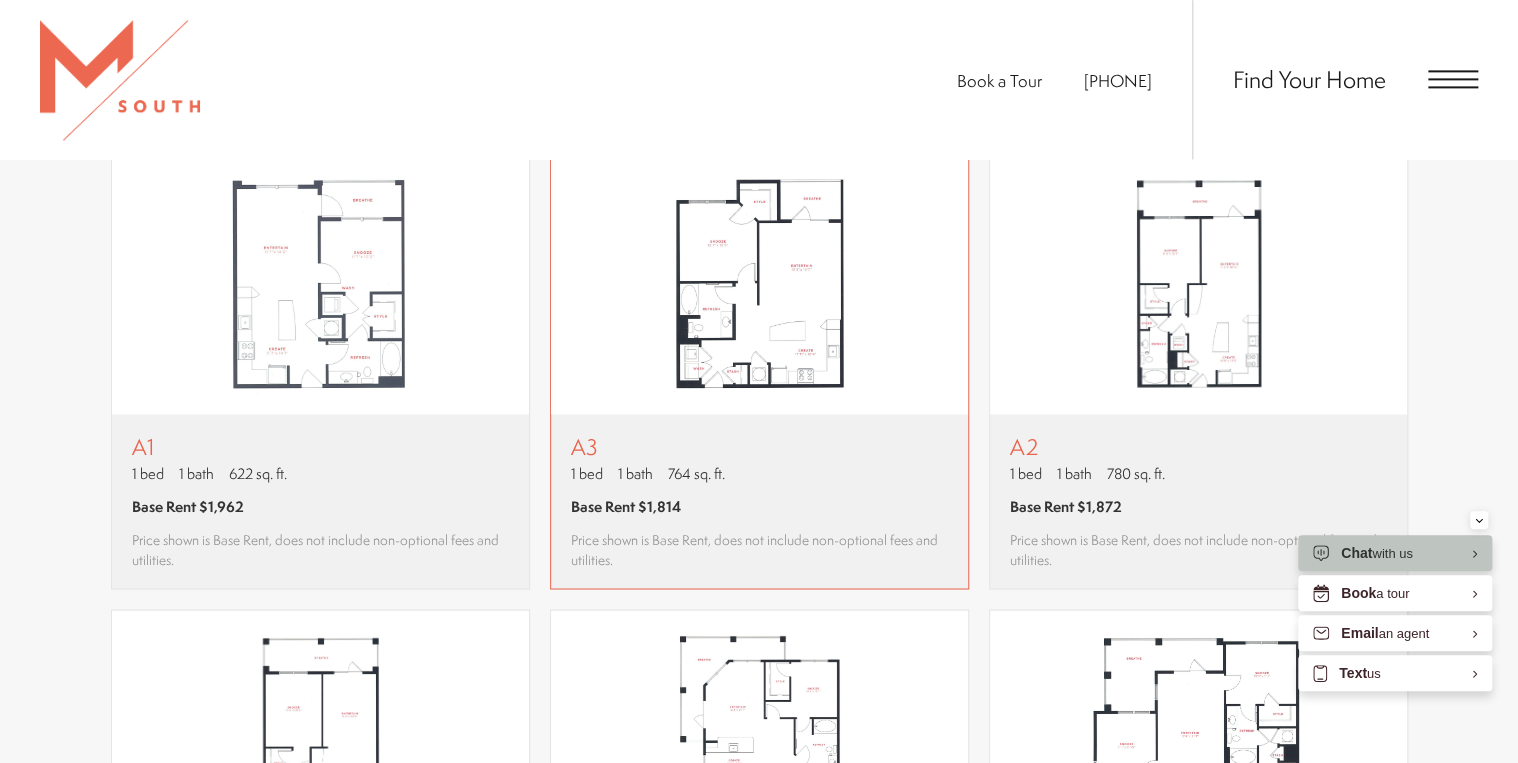 click on "1 bed 1 bath 764 sq. ft." at bounding box center (759, 473) 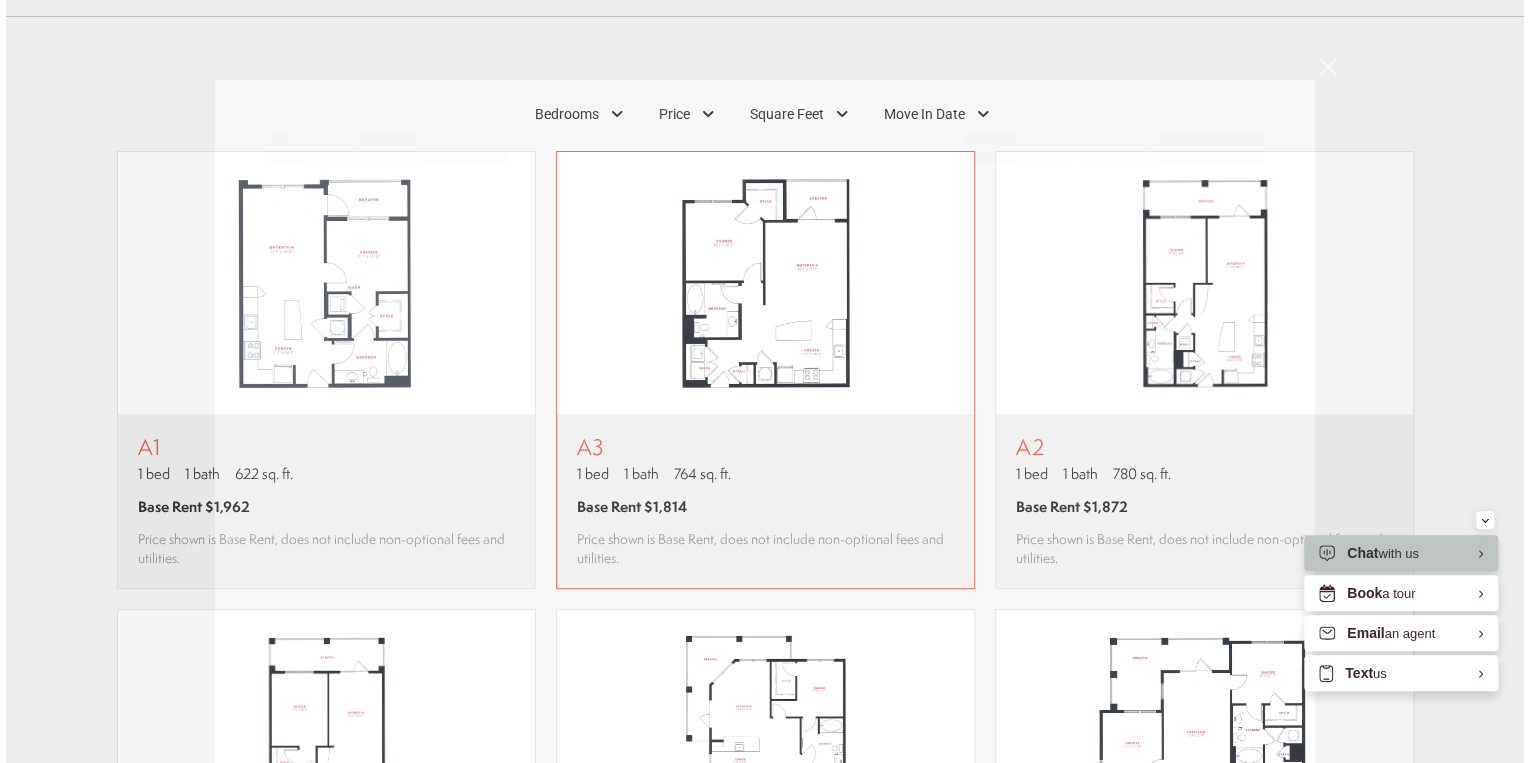 scroll, scrollTop: 0, scrollLeft: 0, axis: both 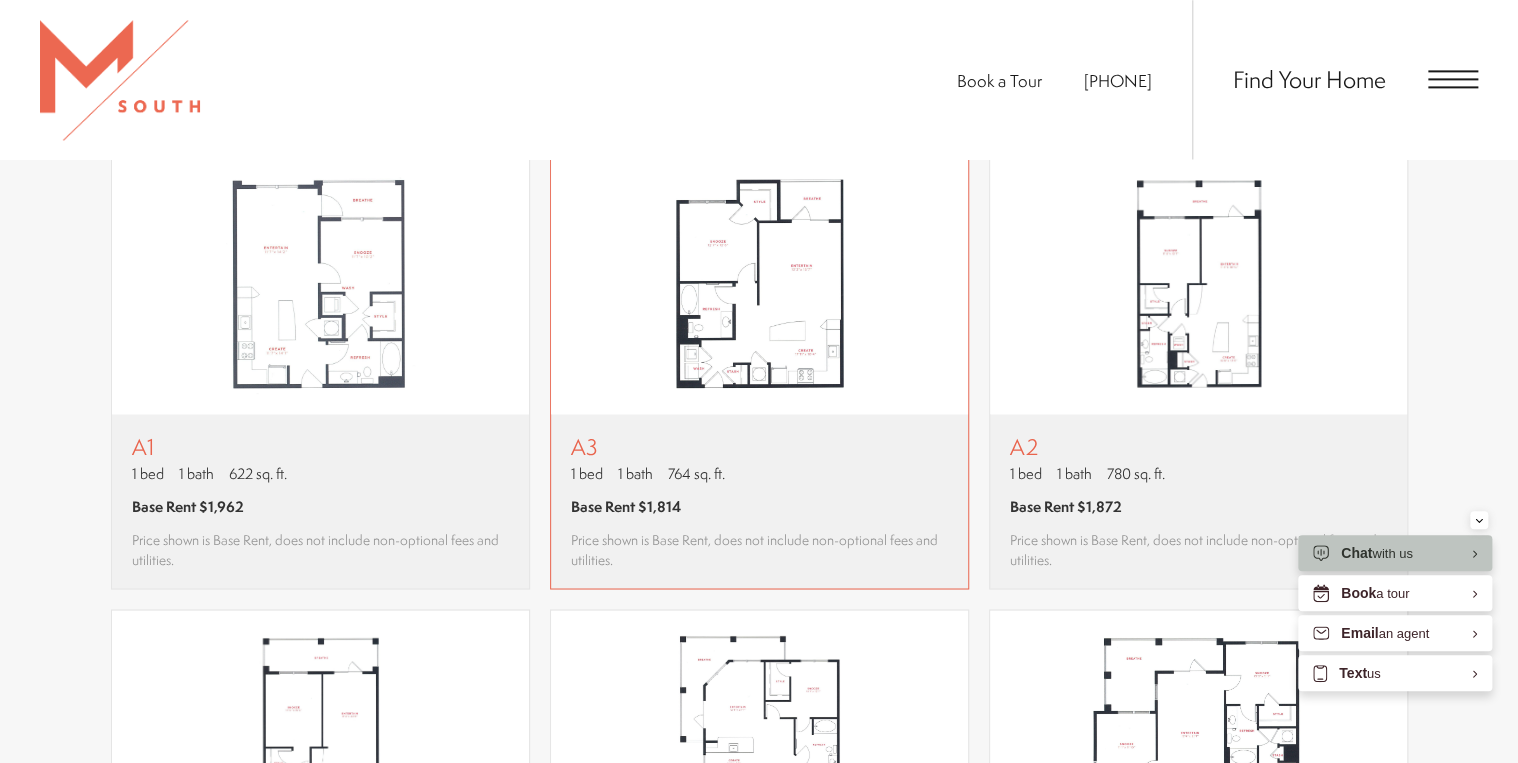 click at bounding box center [759, 283] 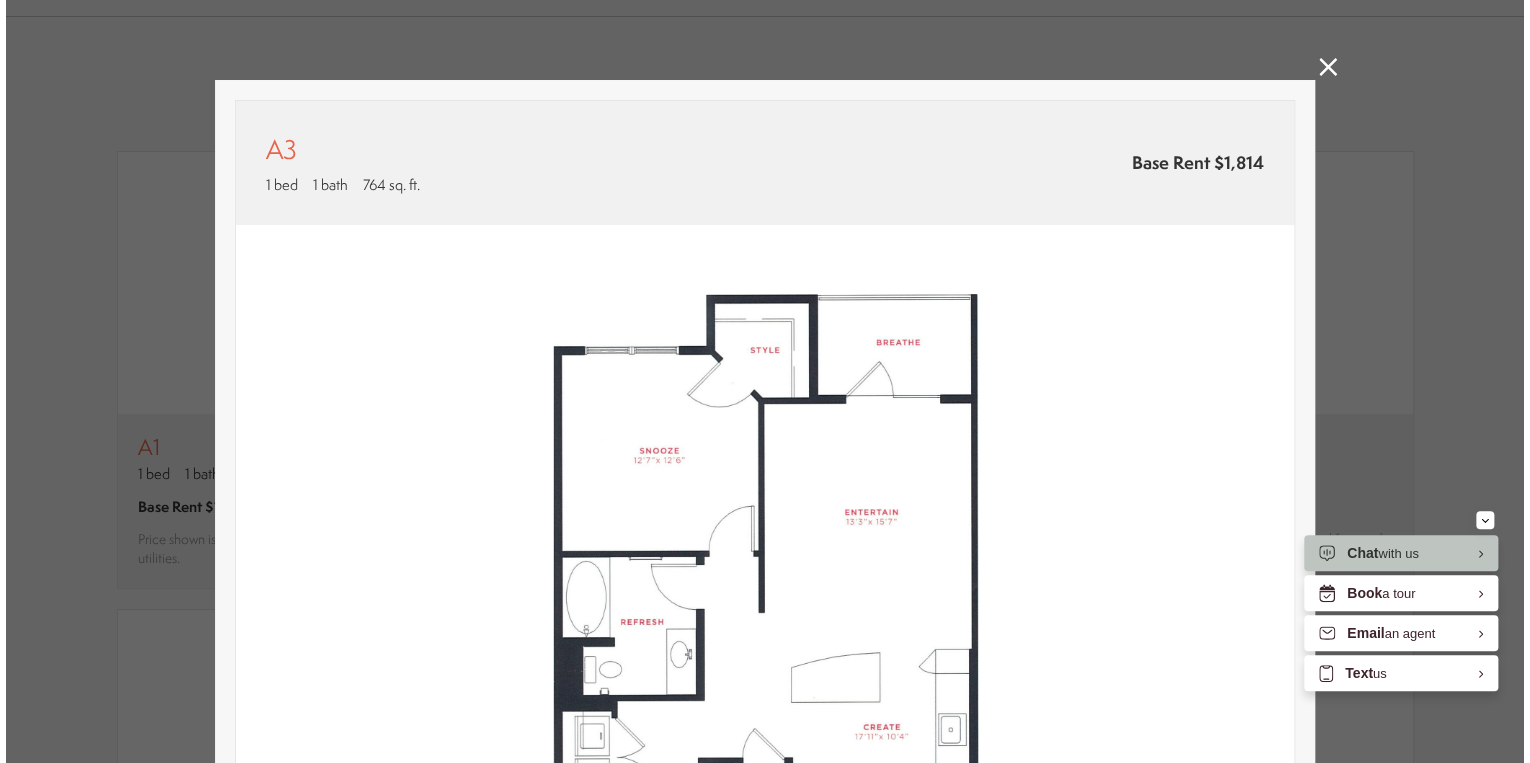 scroll, scrollTop: 0, scrollLeft: 0, axis: both 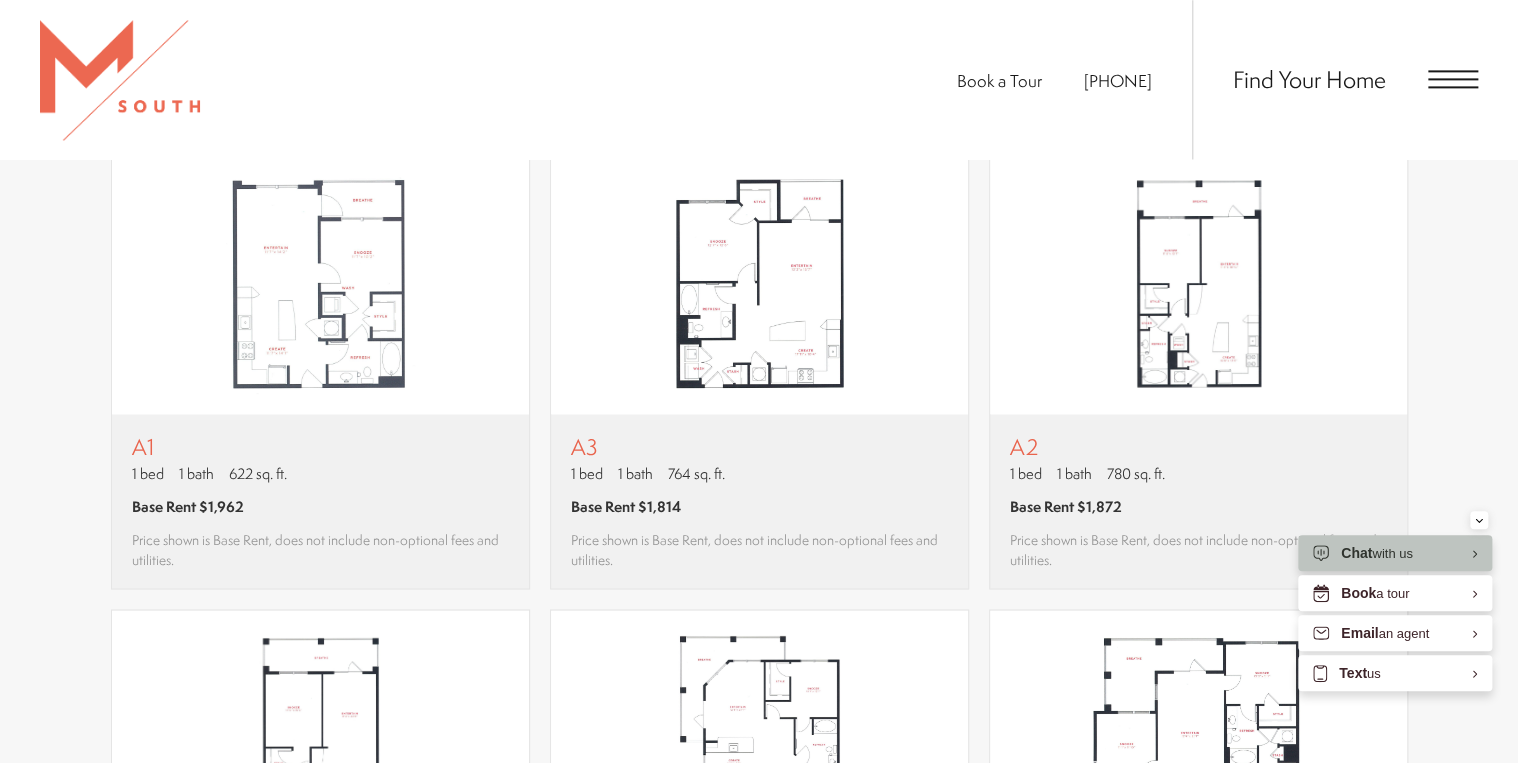 drag, startPoint x: 1524, startPoint y: 197, endPoint x: 1528, endPoint y: 298, distance: 101.07918 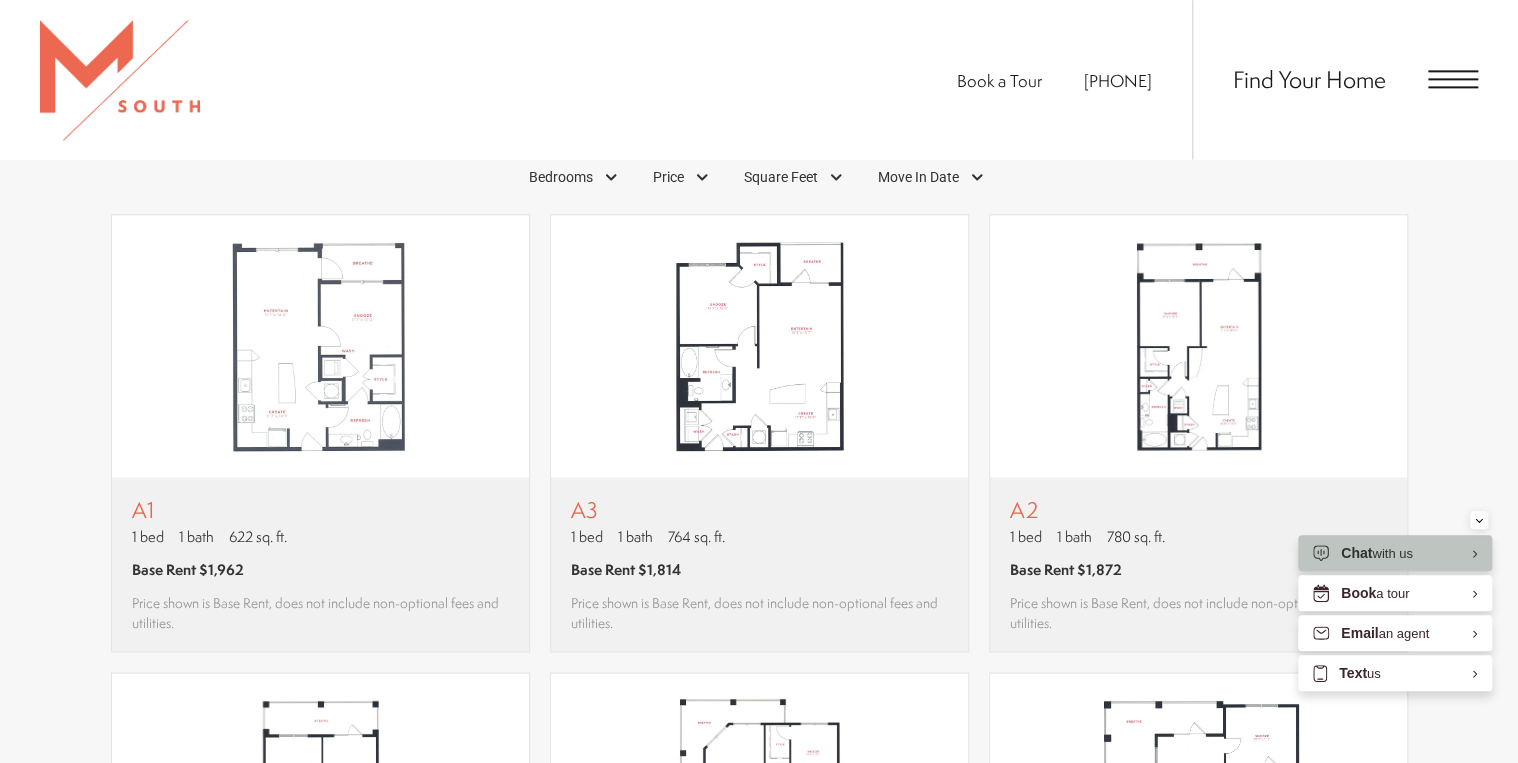 scroll, scrollTop: 1322, scrollLeft: 0, axis: vertical 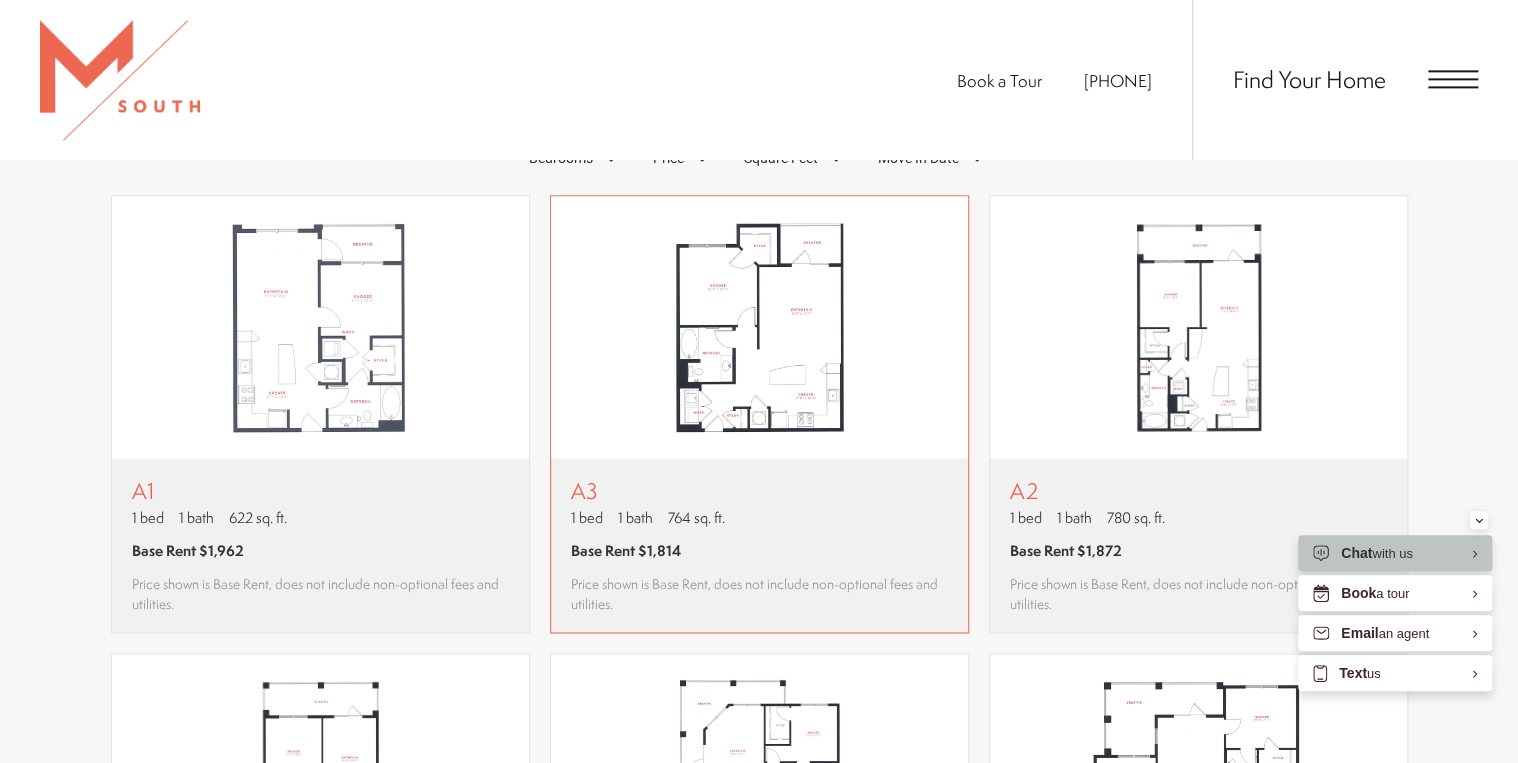 click at bounding box center (759, 327) 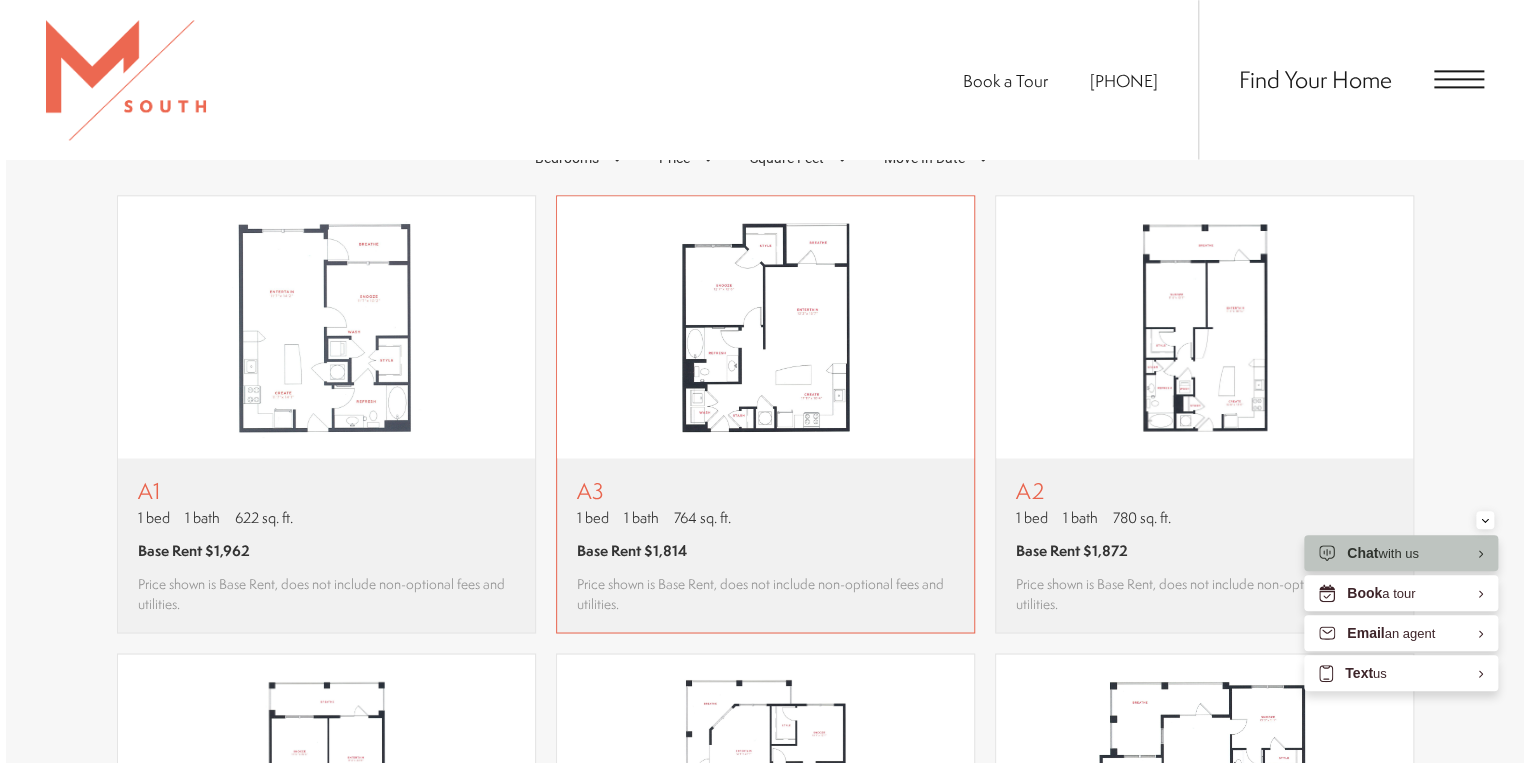 scroll, scrollTop: 0, scrollLeft: 0, axis: both 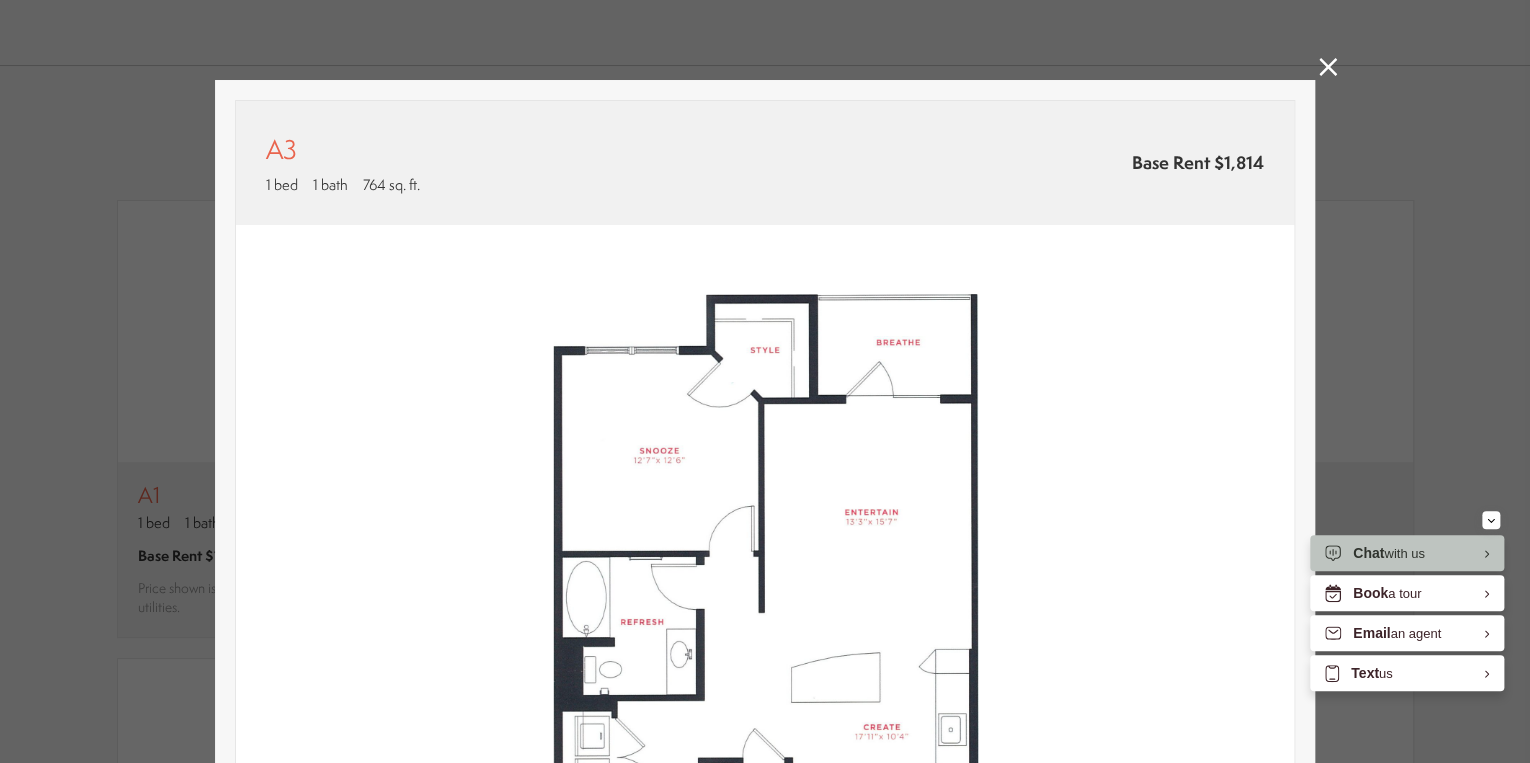 click on "Base Rent $1,814" at bounding box center [1198, 162] 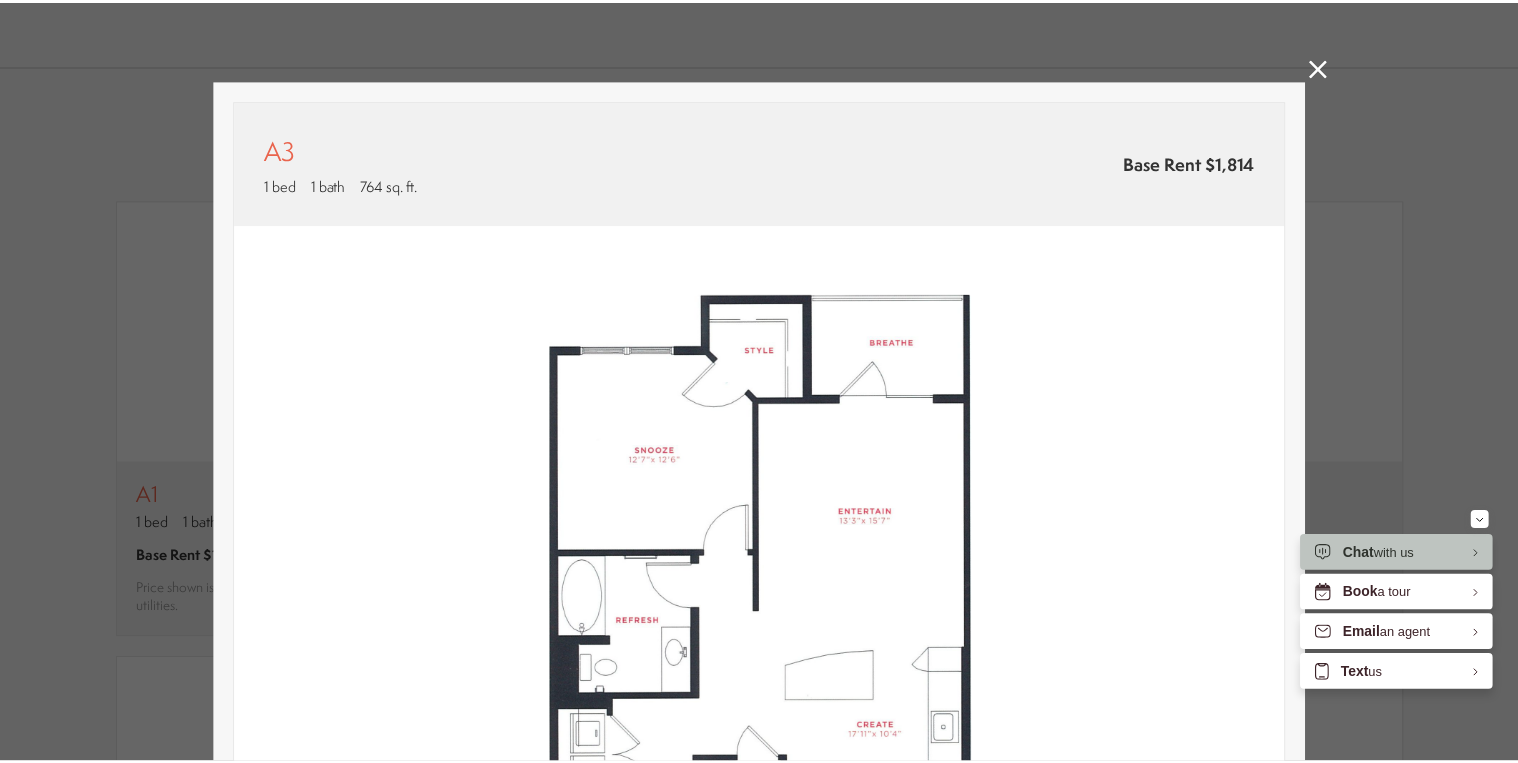 scroll, scrollTop: 1322, scrollLeft: 0, axis: vertical 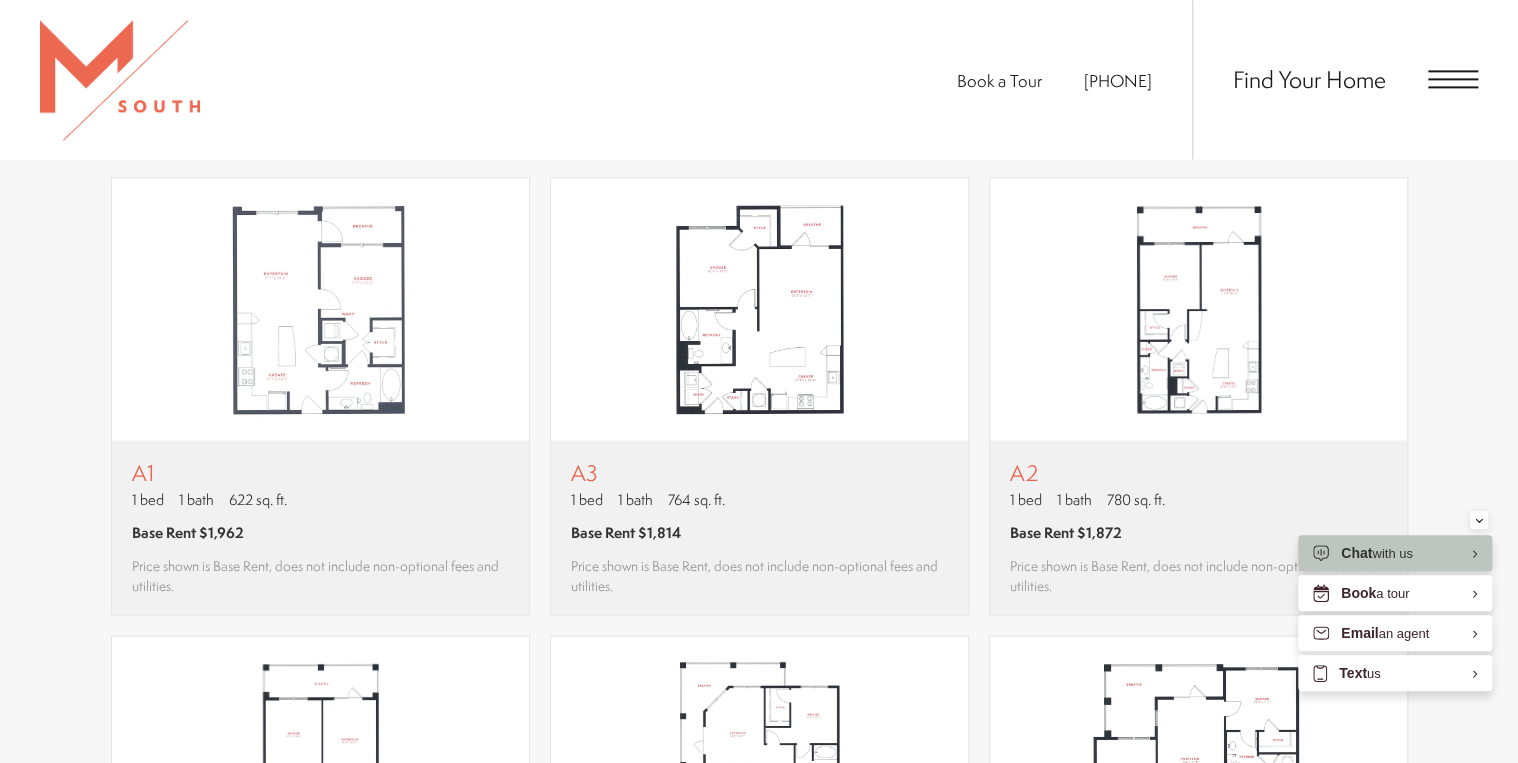 click at bounding box center (1453, 79) 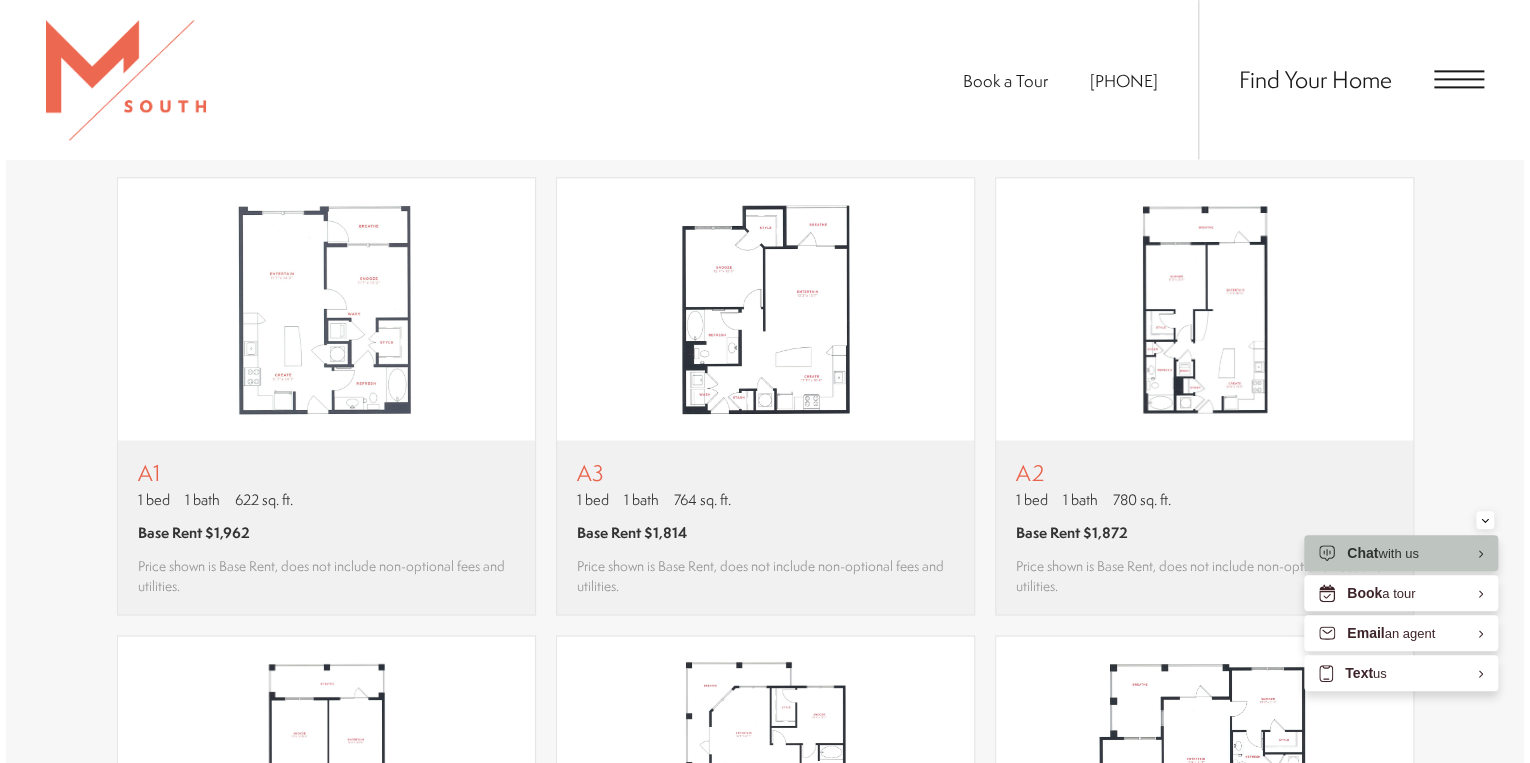 scroll, scrollTop: 0, scrollLeft: 0, axis: both 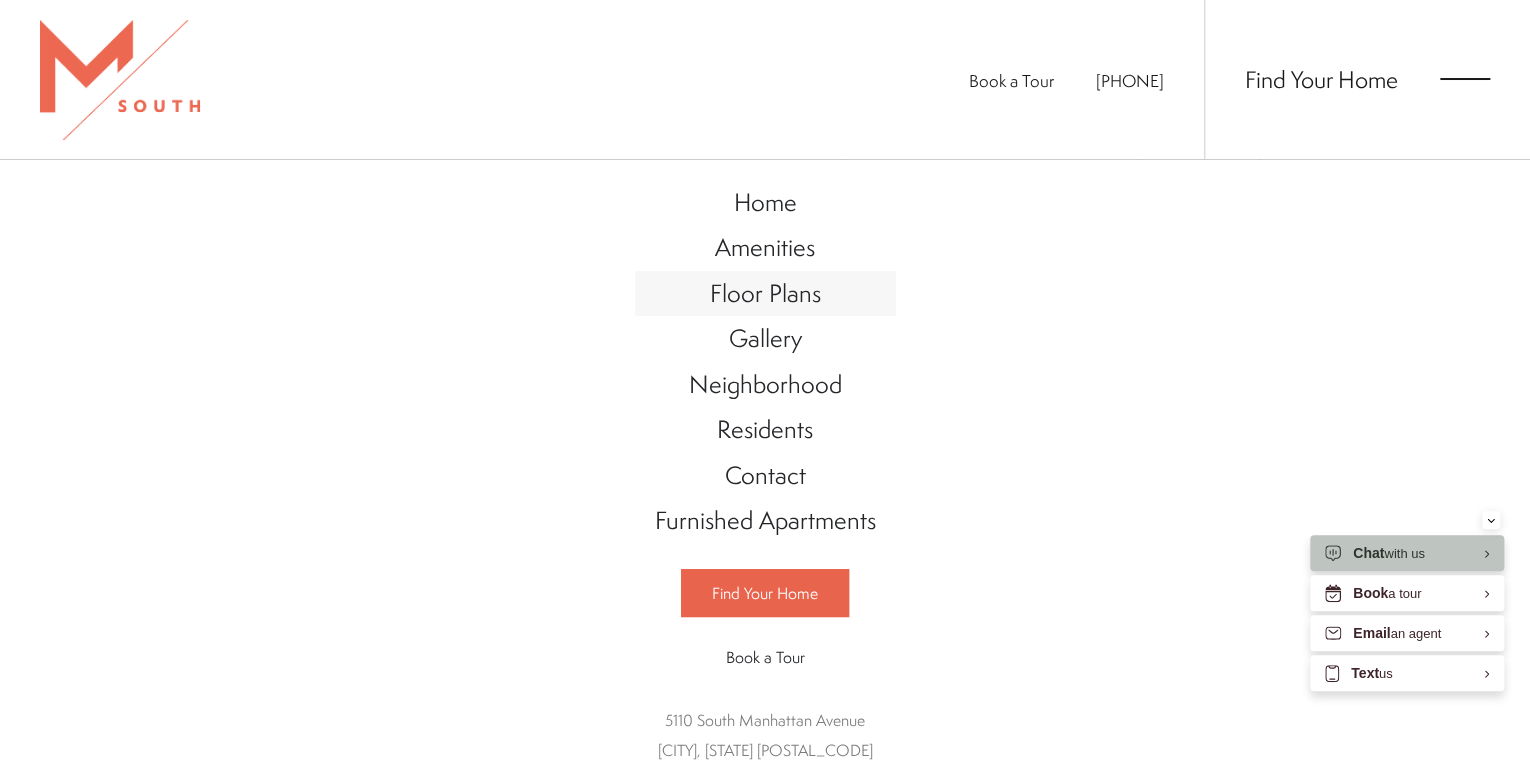 click on "Floor Plans" at bounding box center (765, 293) 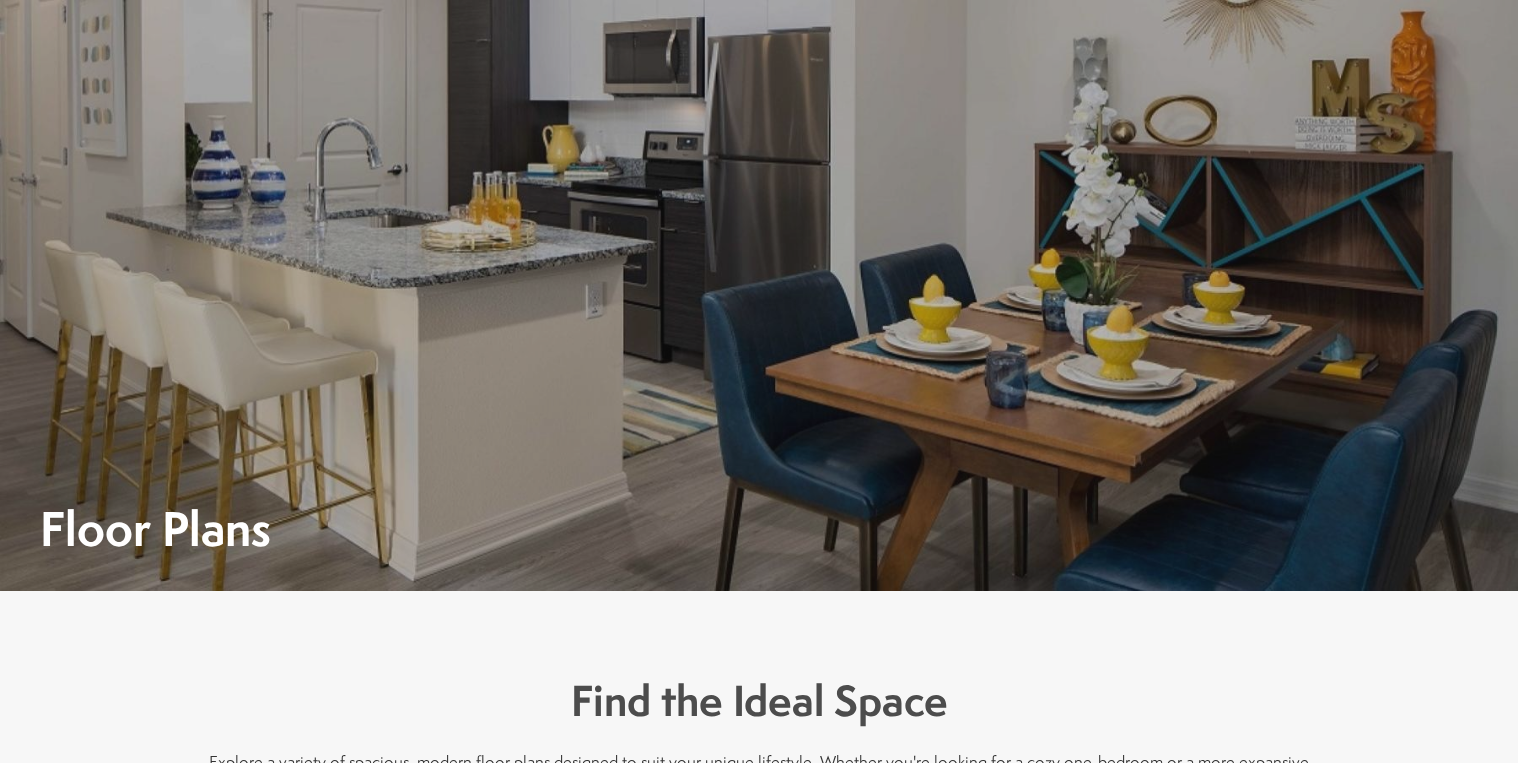 scroll, scrollTop: 0, scrollLeft: 0, axis: both 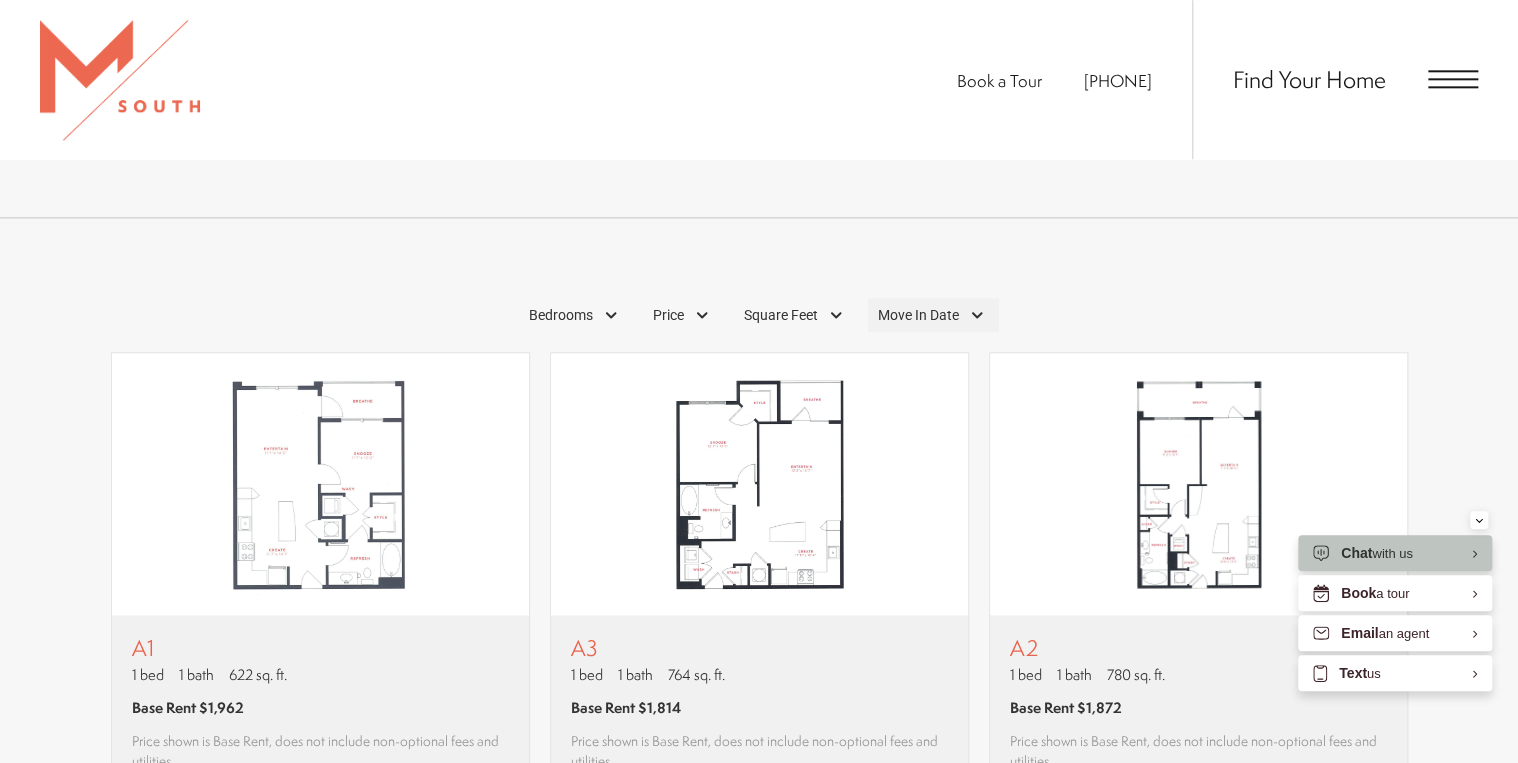 click on "Move In Date" at bounding box center [933, 315] 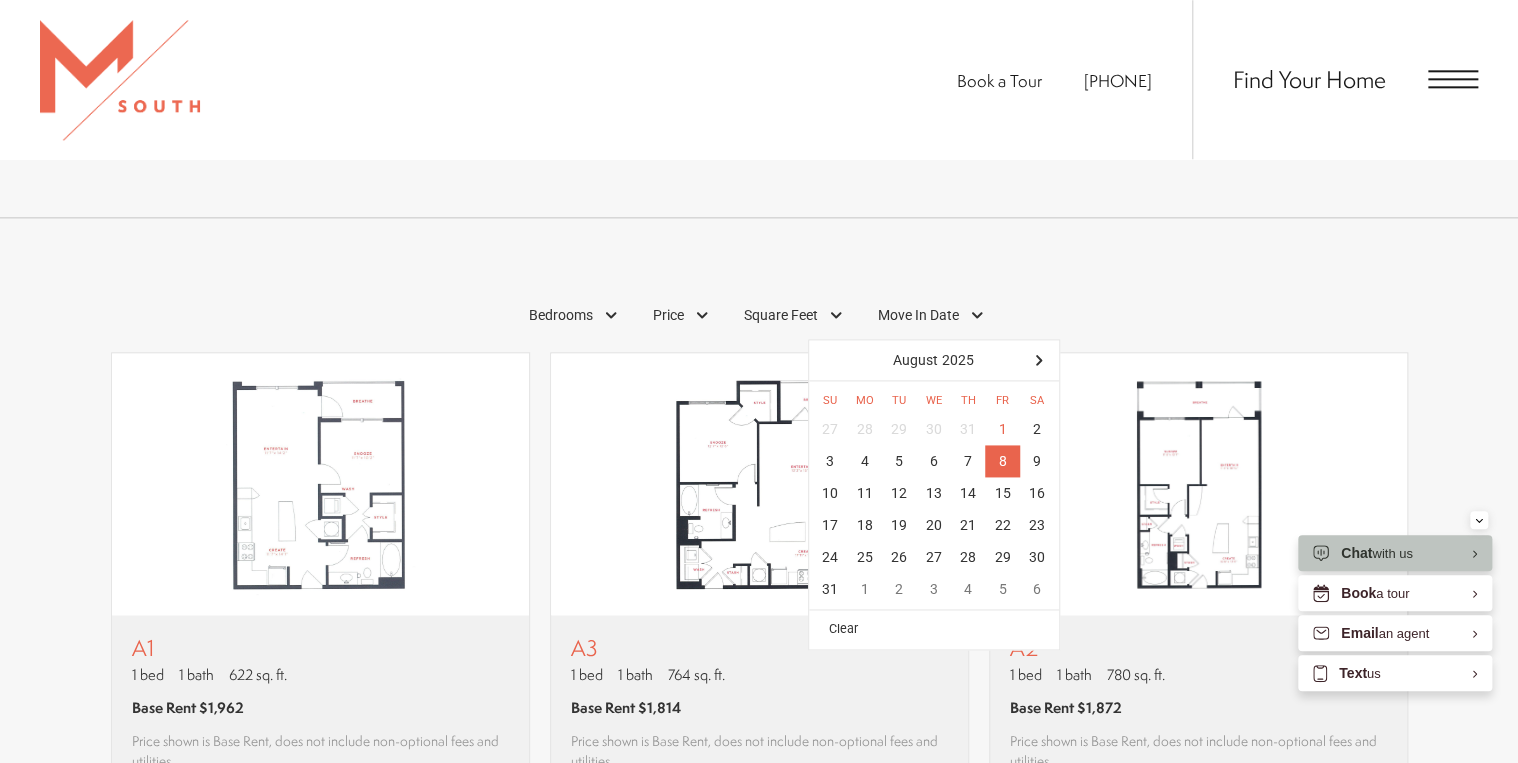 click on "8" at bounding box center [1002, 461] 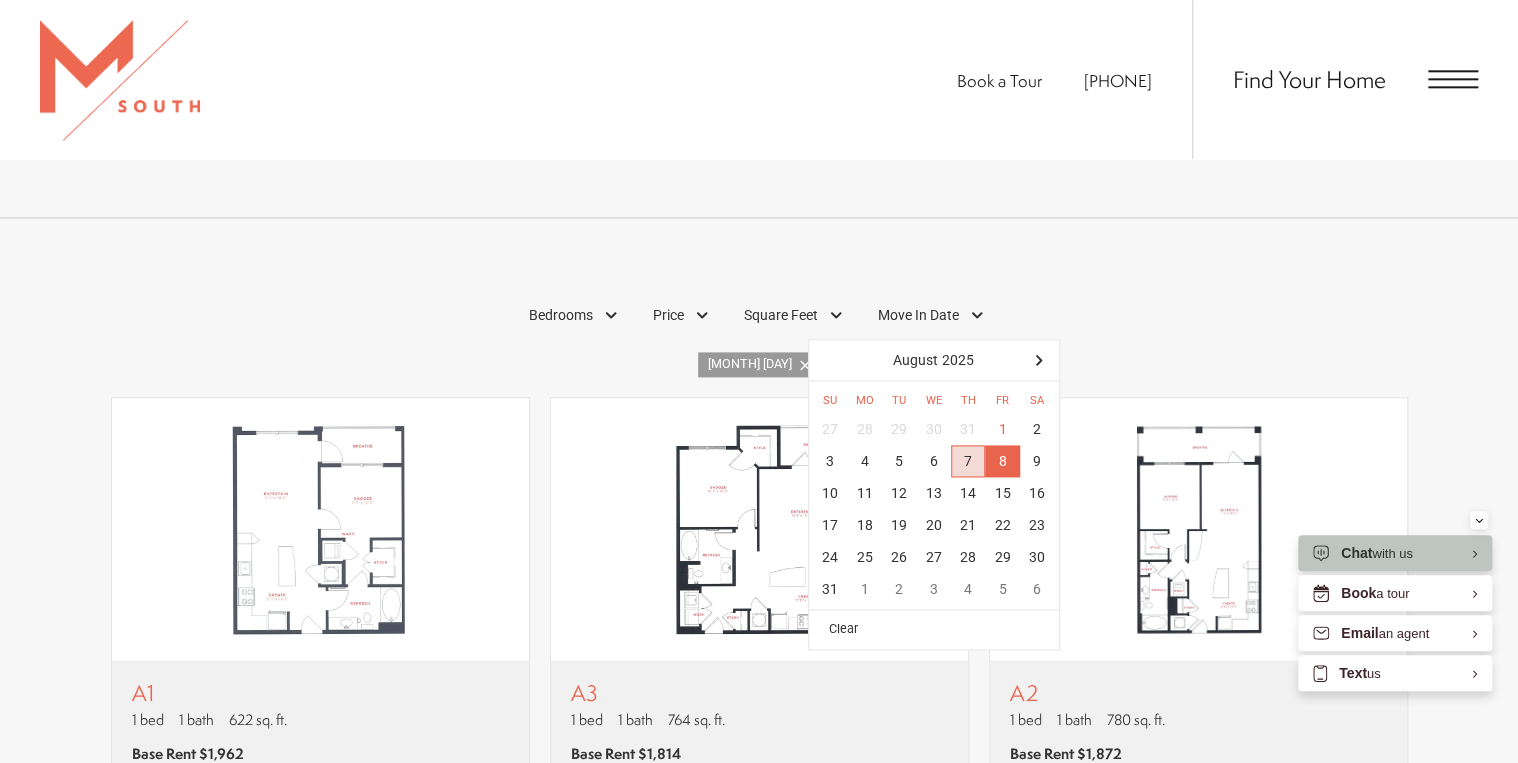 click on "1
Bedrooms
1 Bedroom
2 Bedroom
3 Bedroom
Clear" at bounding box center (759, 823) 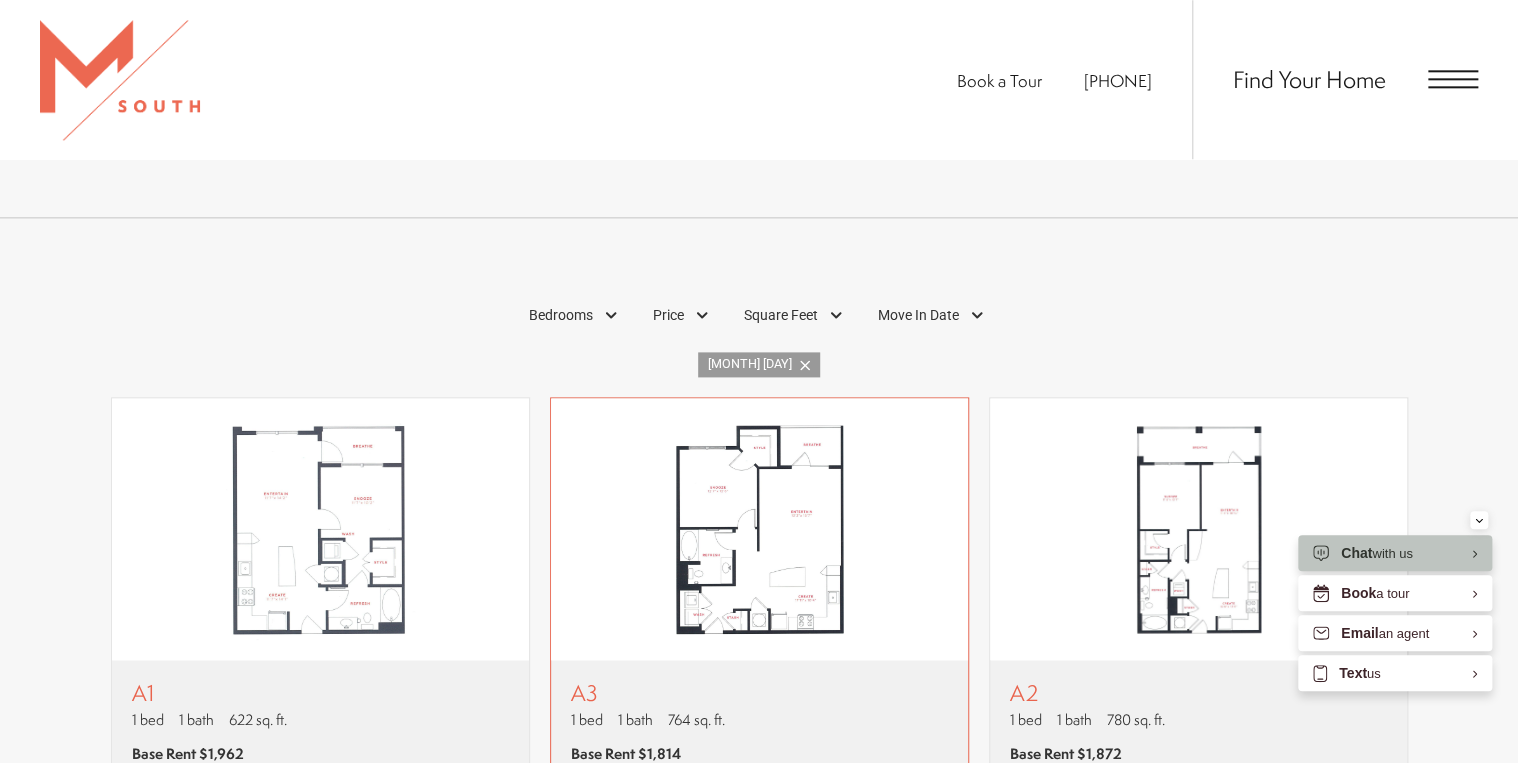 click at bounding box center [759, 529] 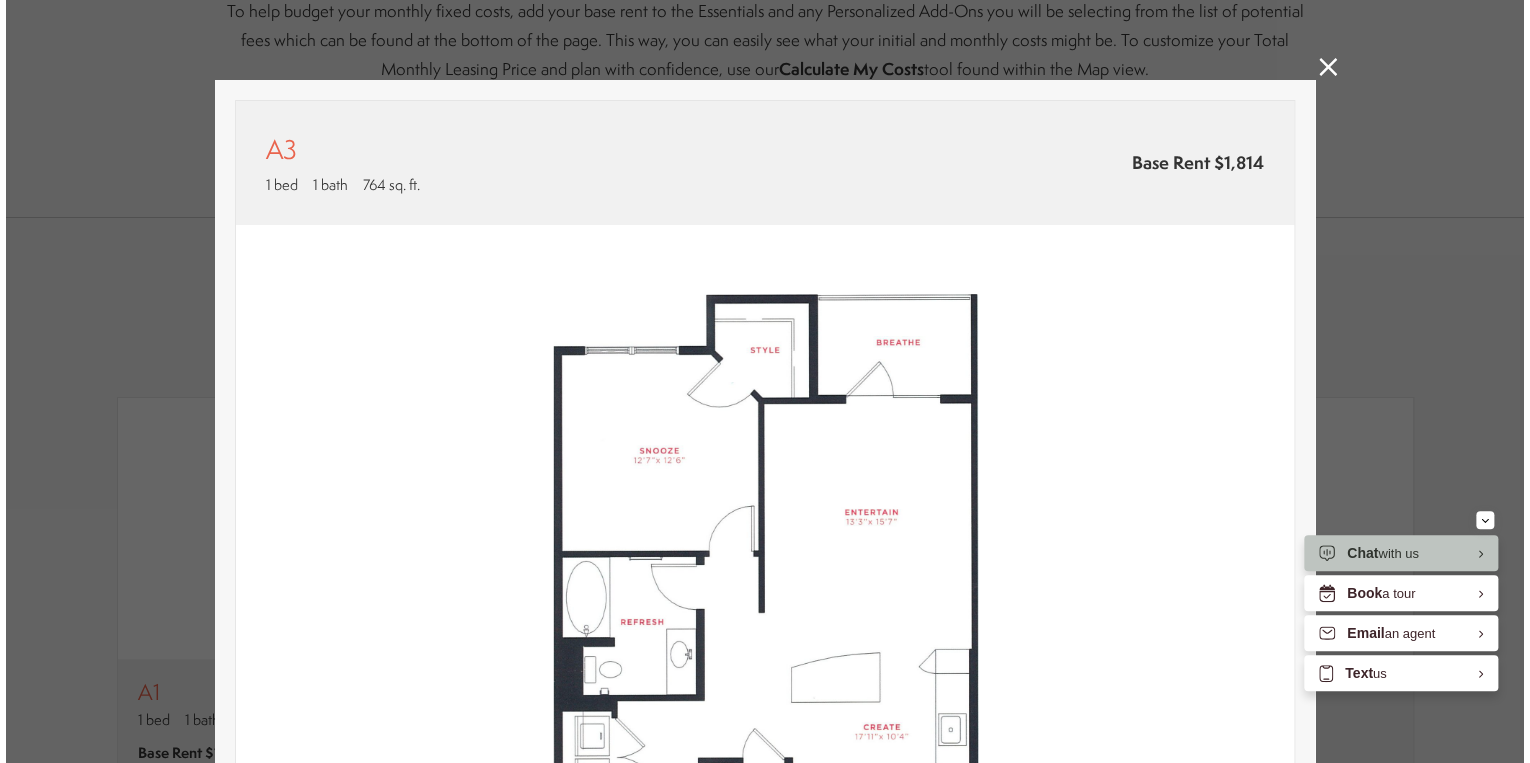 scroll, scrollTop: 0, scrollLeft: 0, axis: both 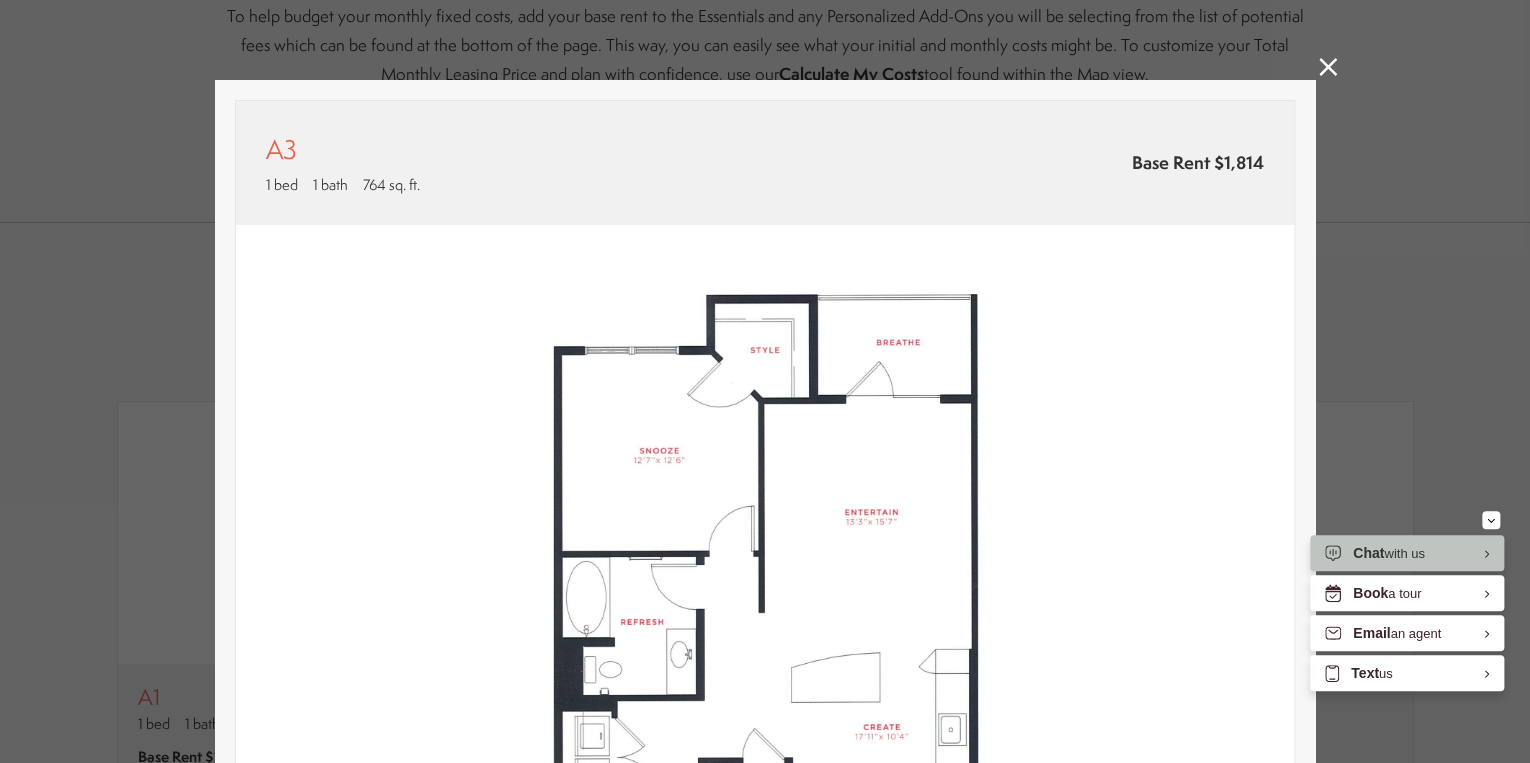 click on "A3
1 bed 1 bath 764 sq. ft.
Base Rent $1,814
2D
3D" at bounding box center (765, 381) 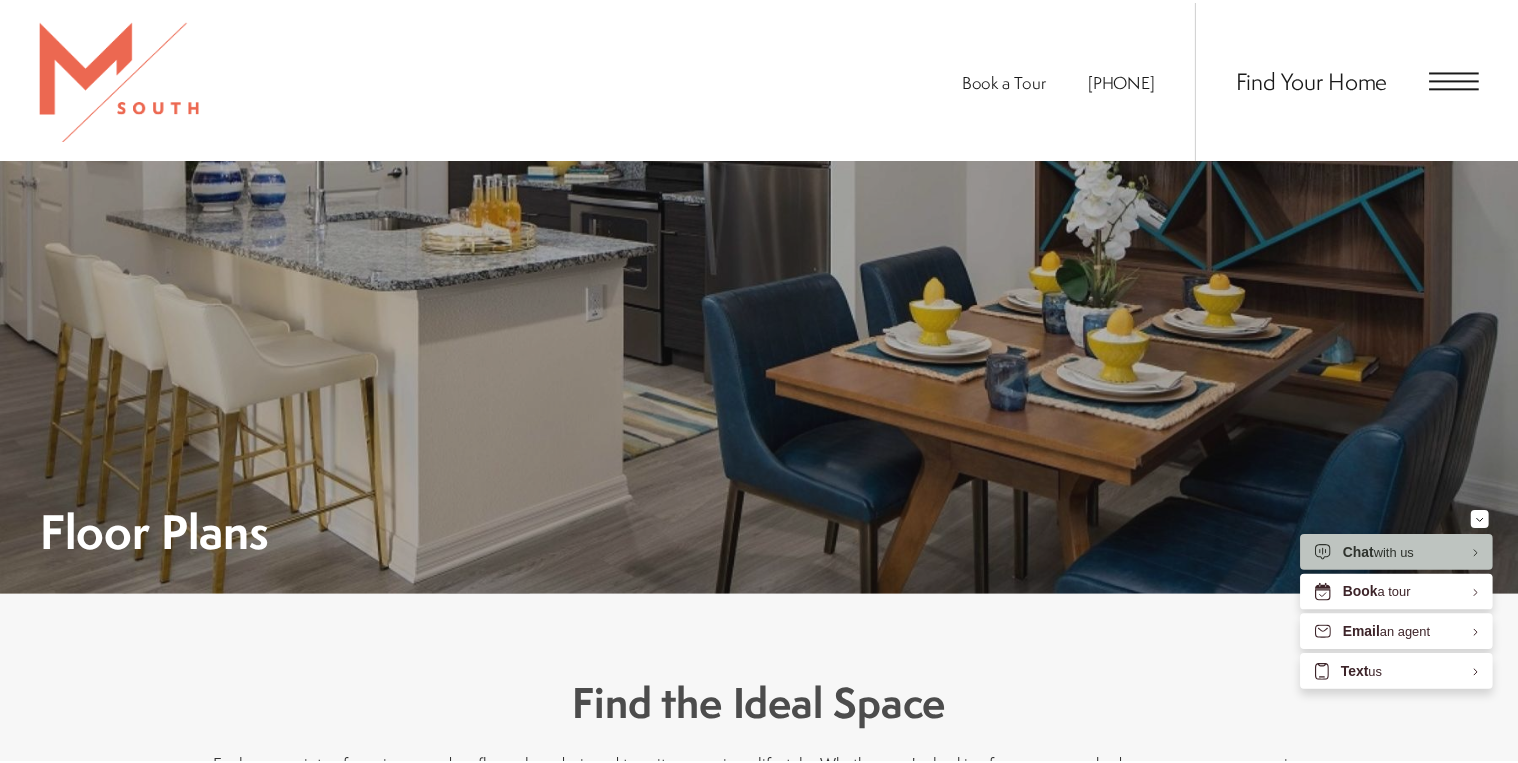 scroll, scrollTop: 1165, scrollLeft: 0, axis: vertical 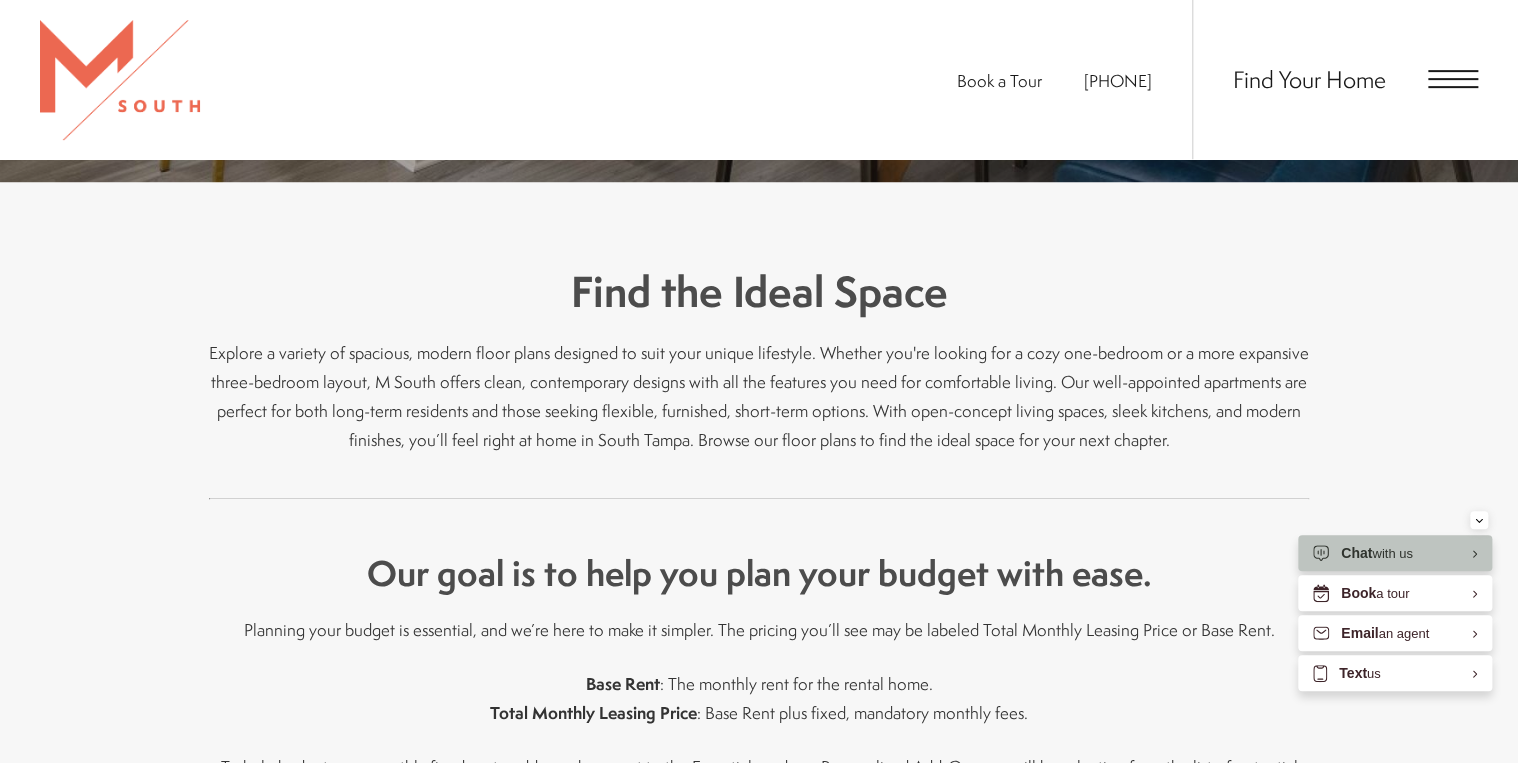 click at bounding box center (1453, 79) 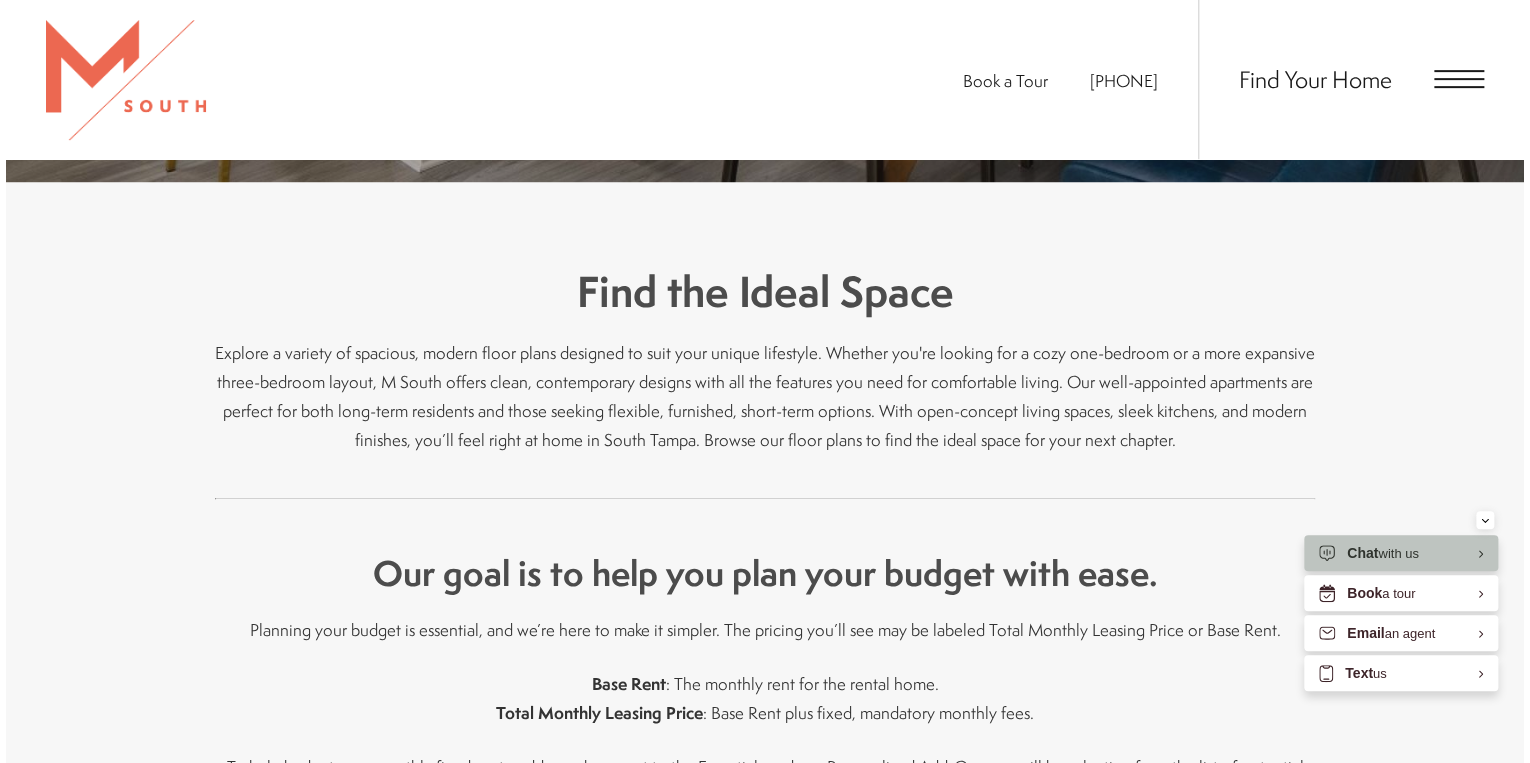 scroll, scrollTop: 0, scrollLeft: 0, axis: both 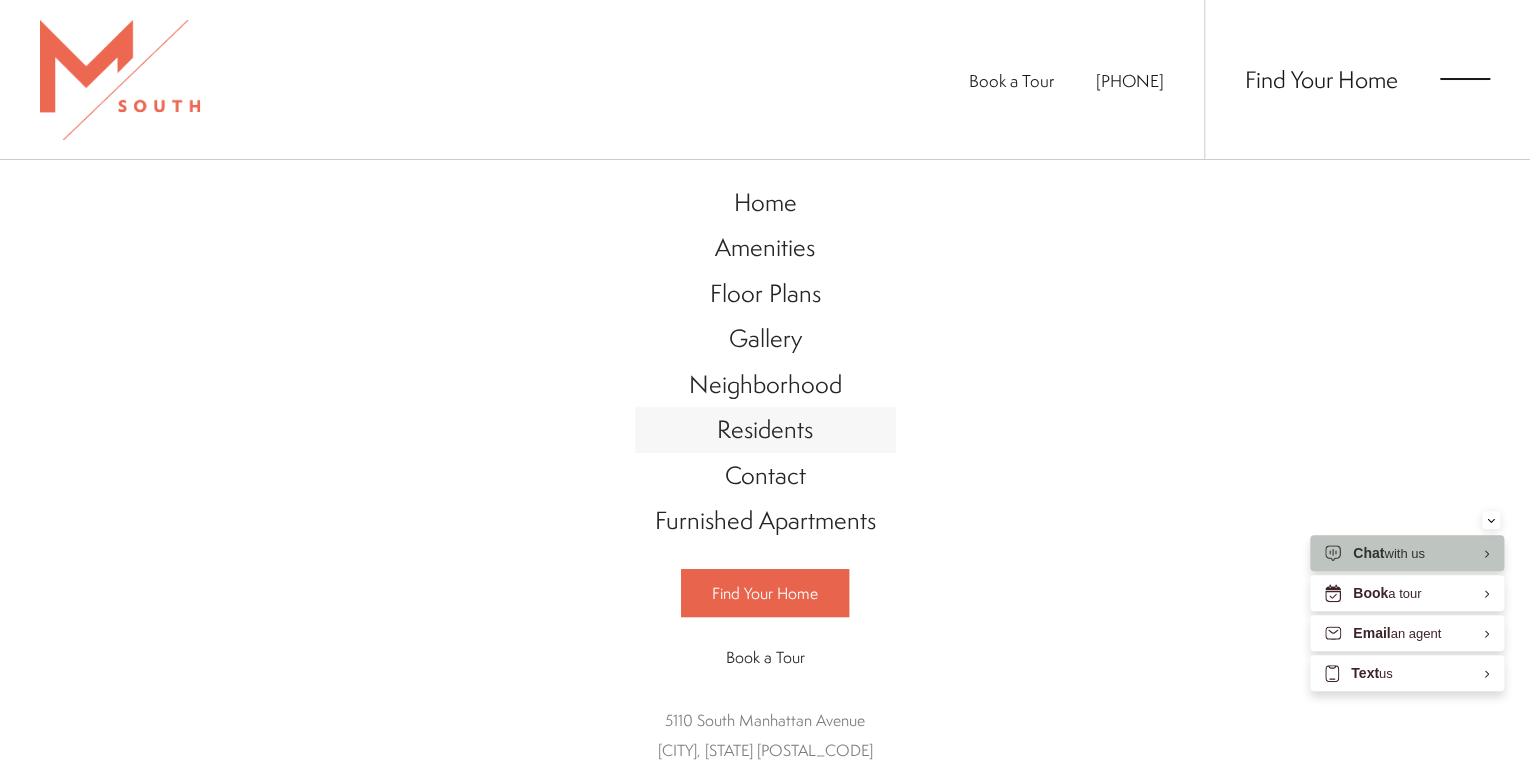 click on "Residents" at bounding box center (765, 429) 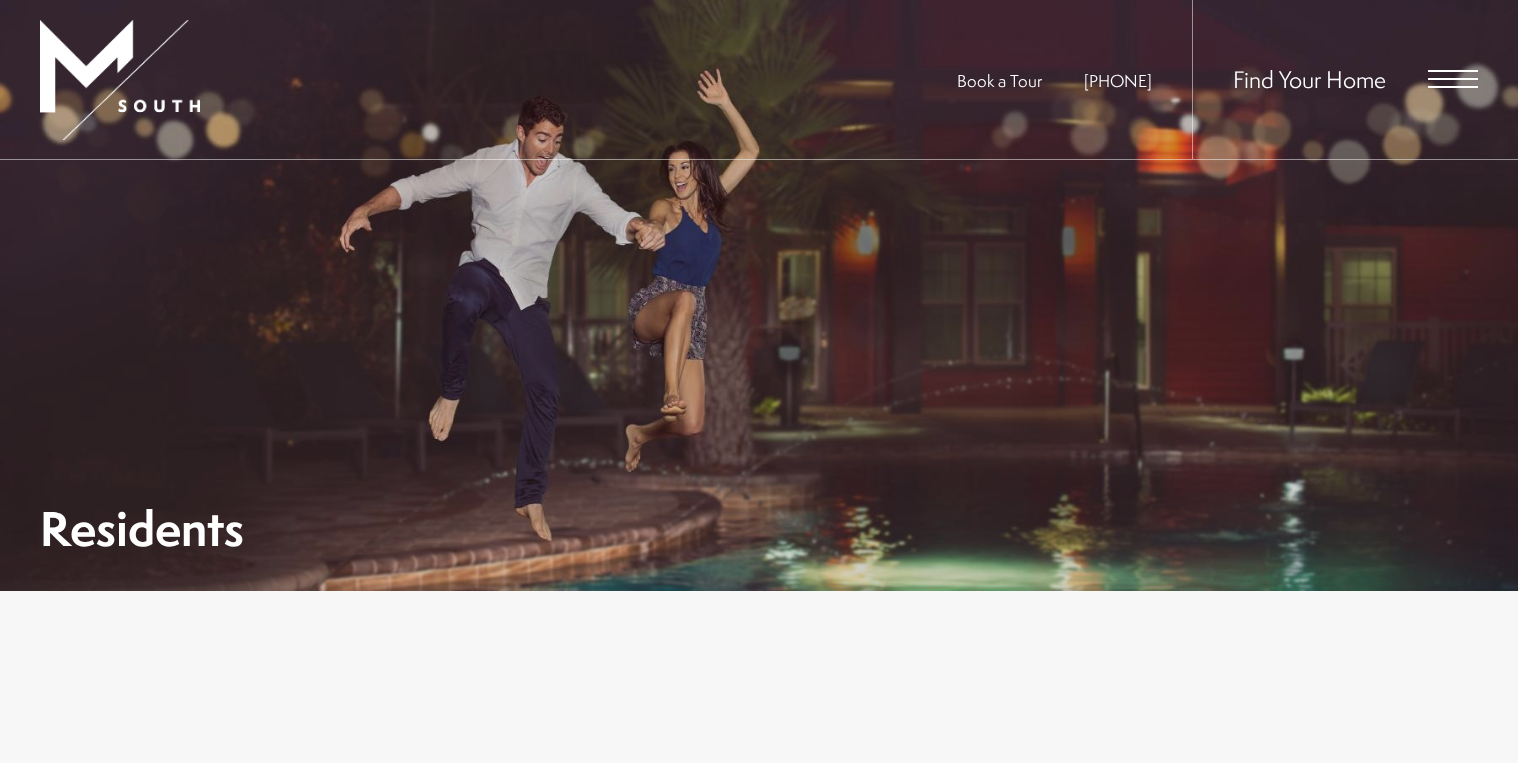 scroll, scrollTop: 0, scrollLeft: 0, axis: both 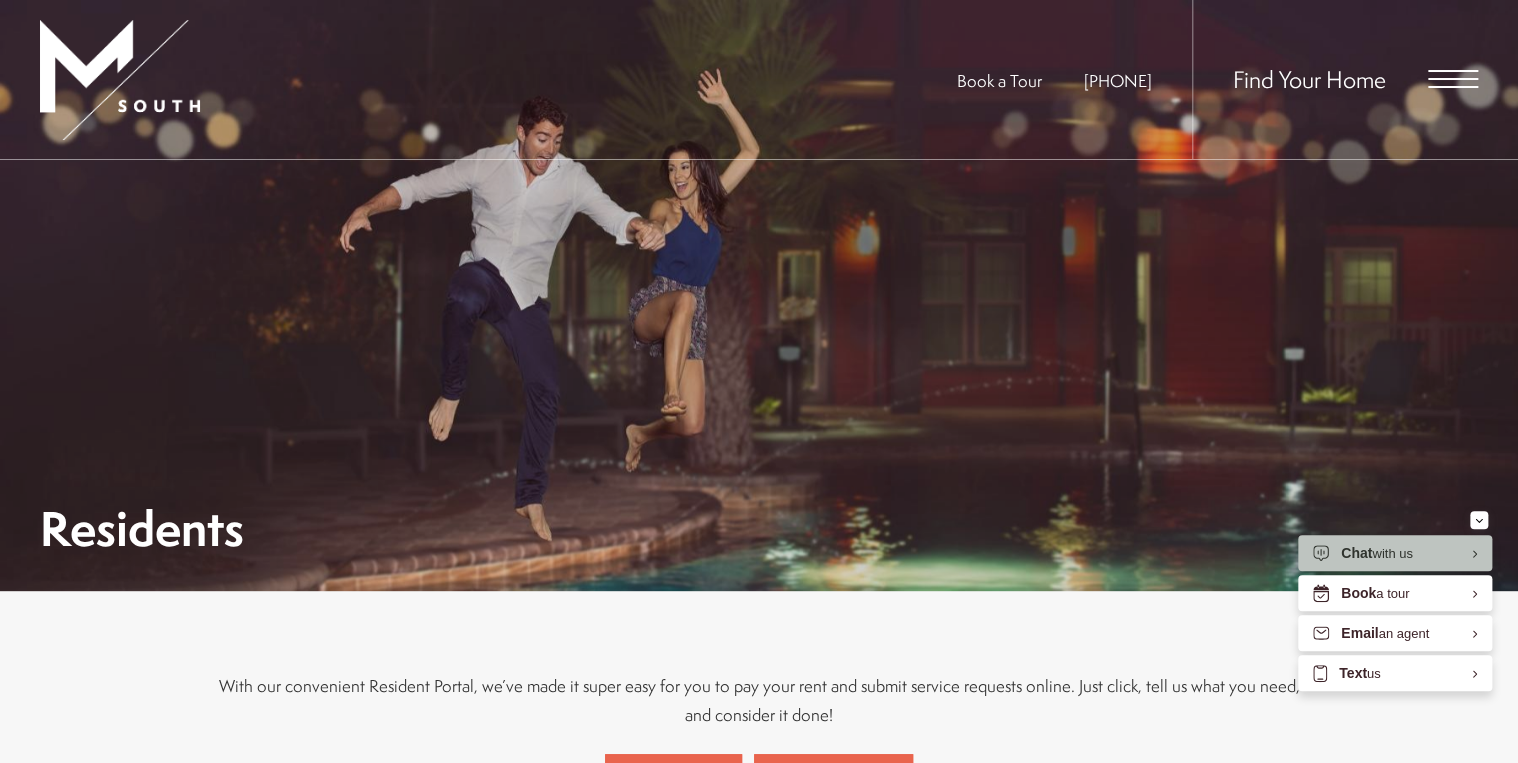 click at bounding box center (1453, 79) 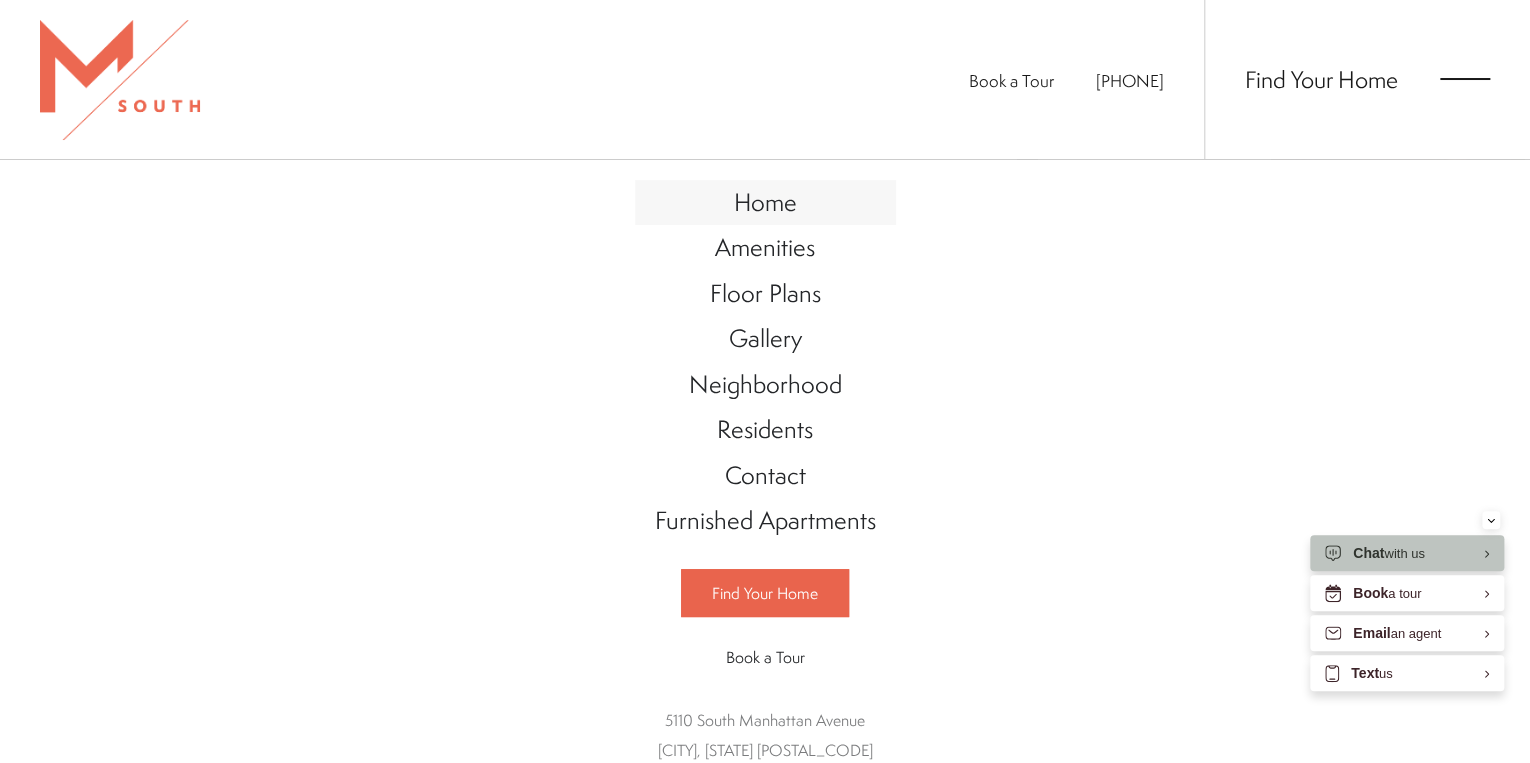 click on "Home" at bounding box center [765, 202] 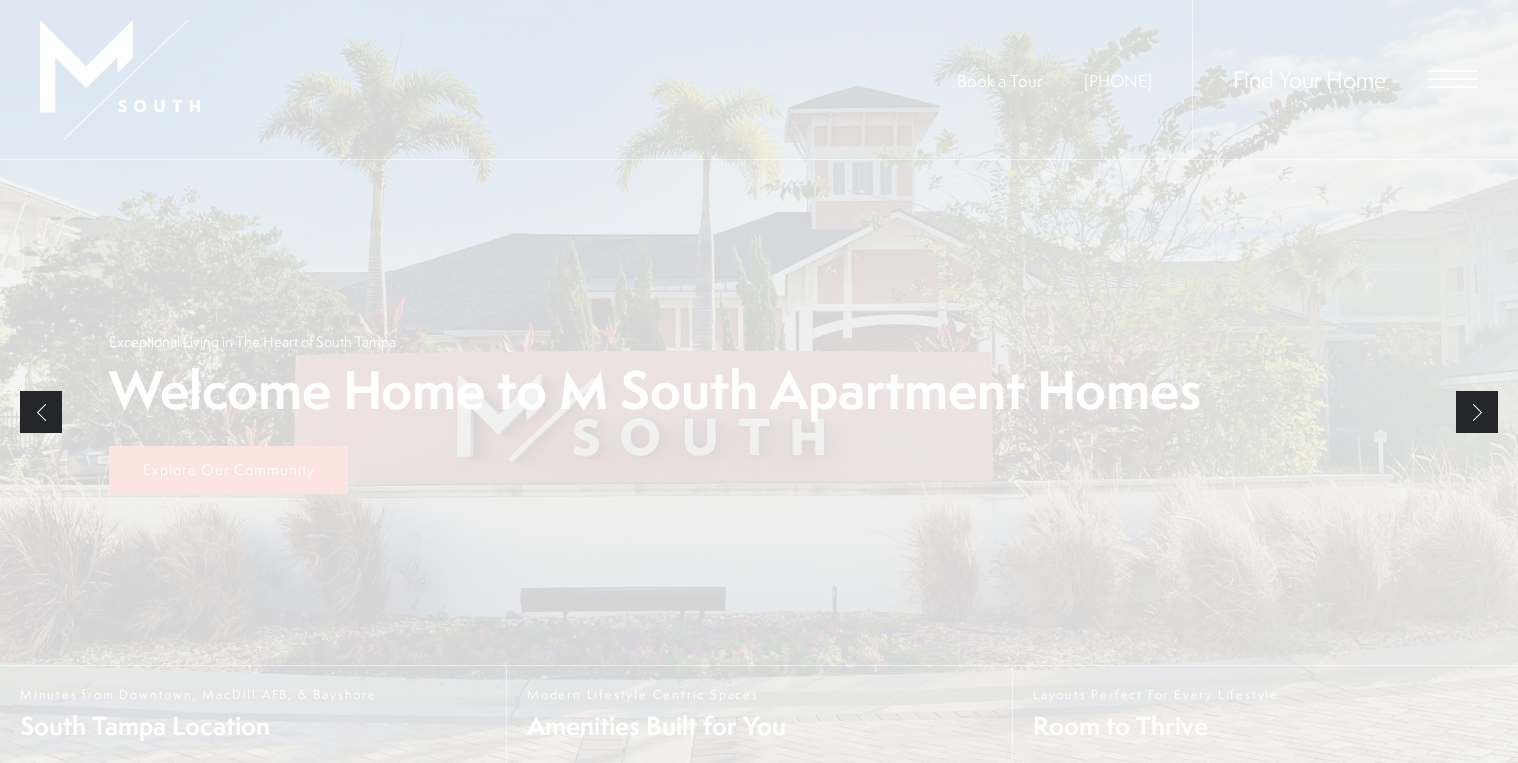 scroll, scrollTop: 0, scrollLeft: 0, axis: both 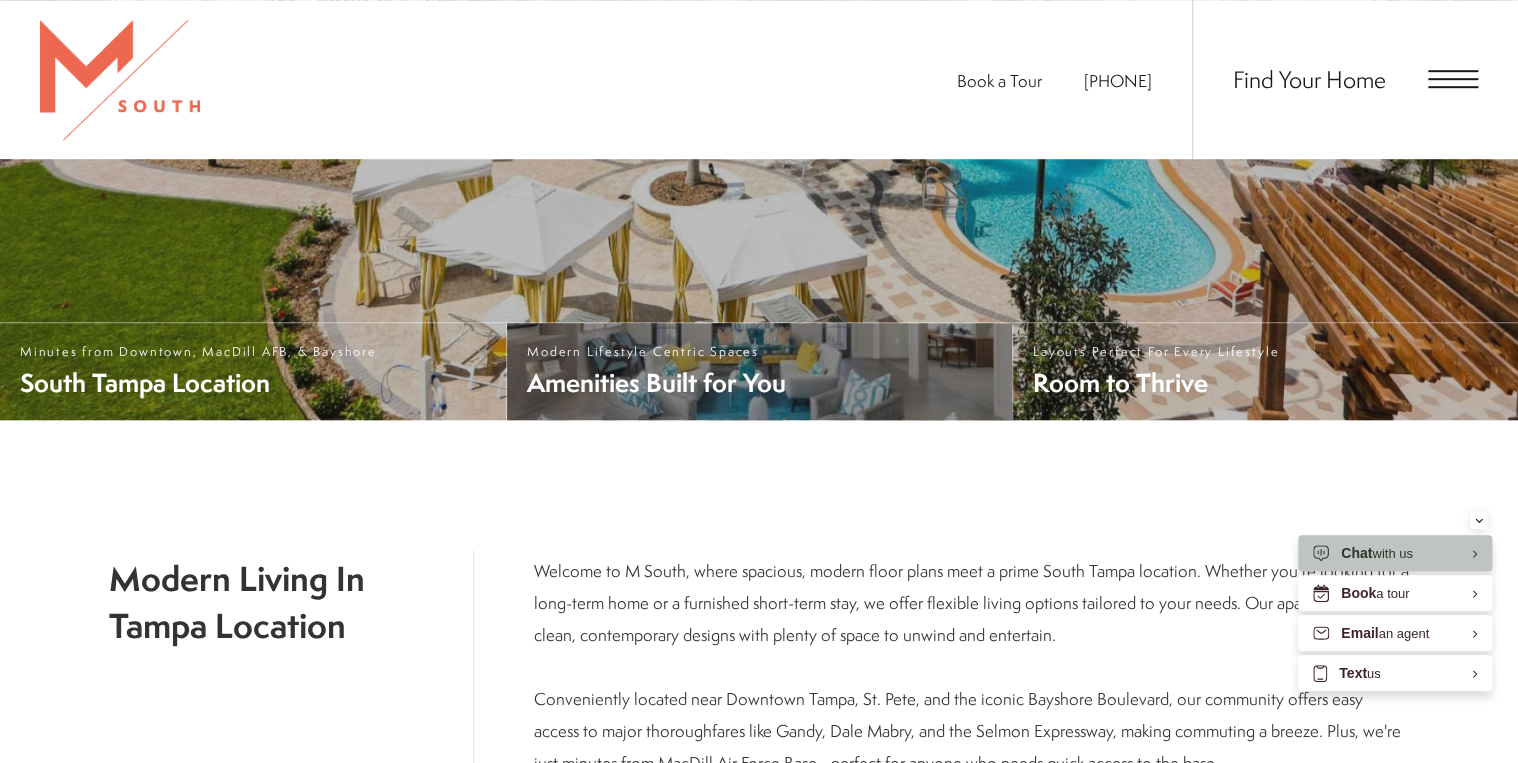 click on "Amenities Built for You" at bounding box center (656, 382) 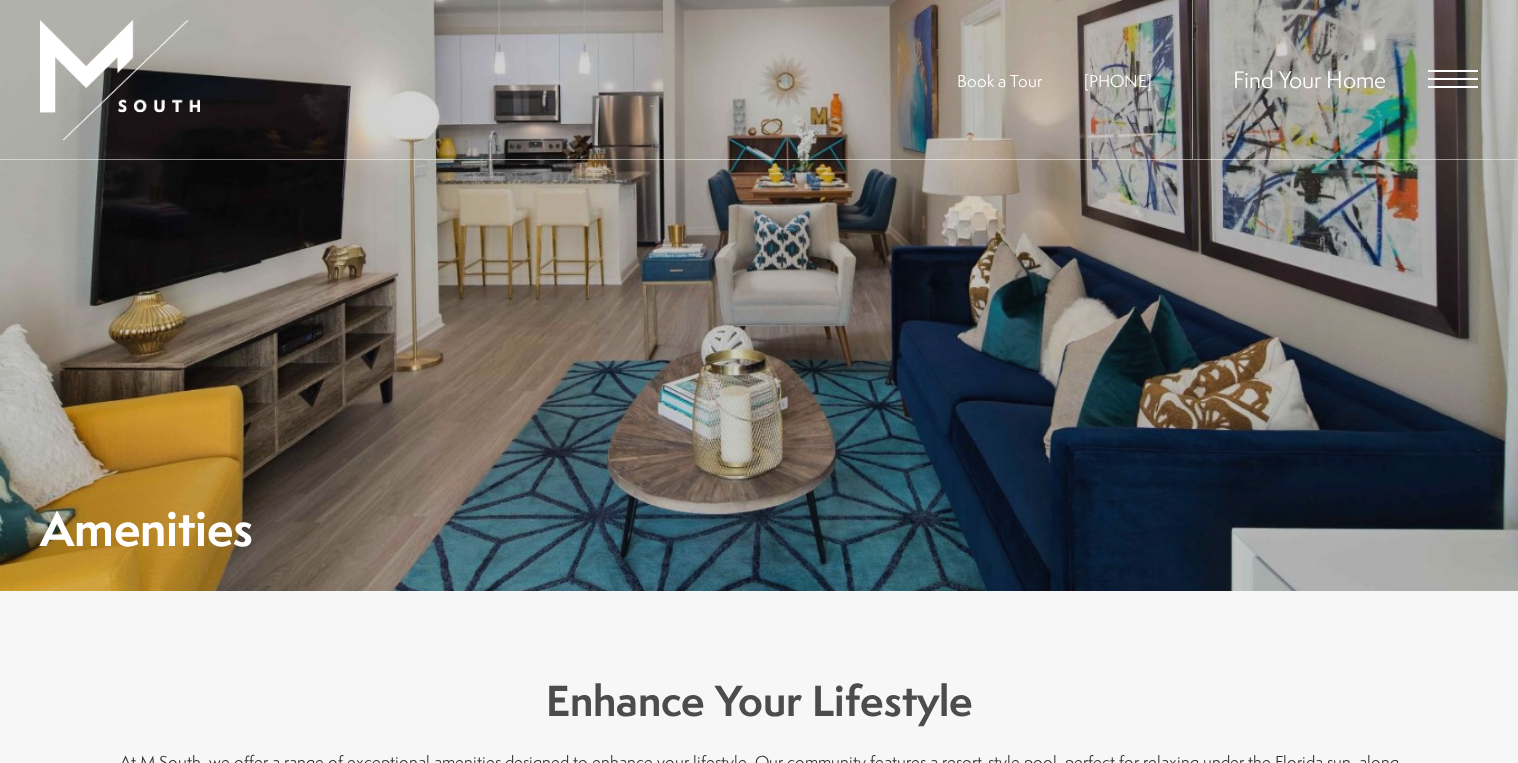 scroll, scrollTop: 0, scrollLeft: 0, axis: both 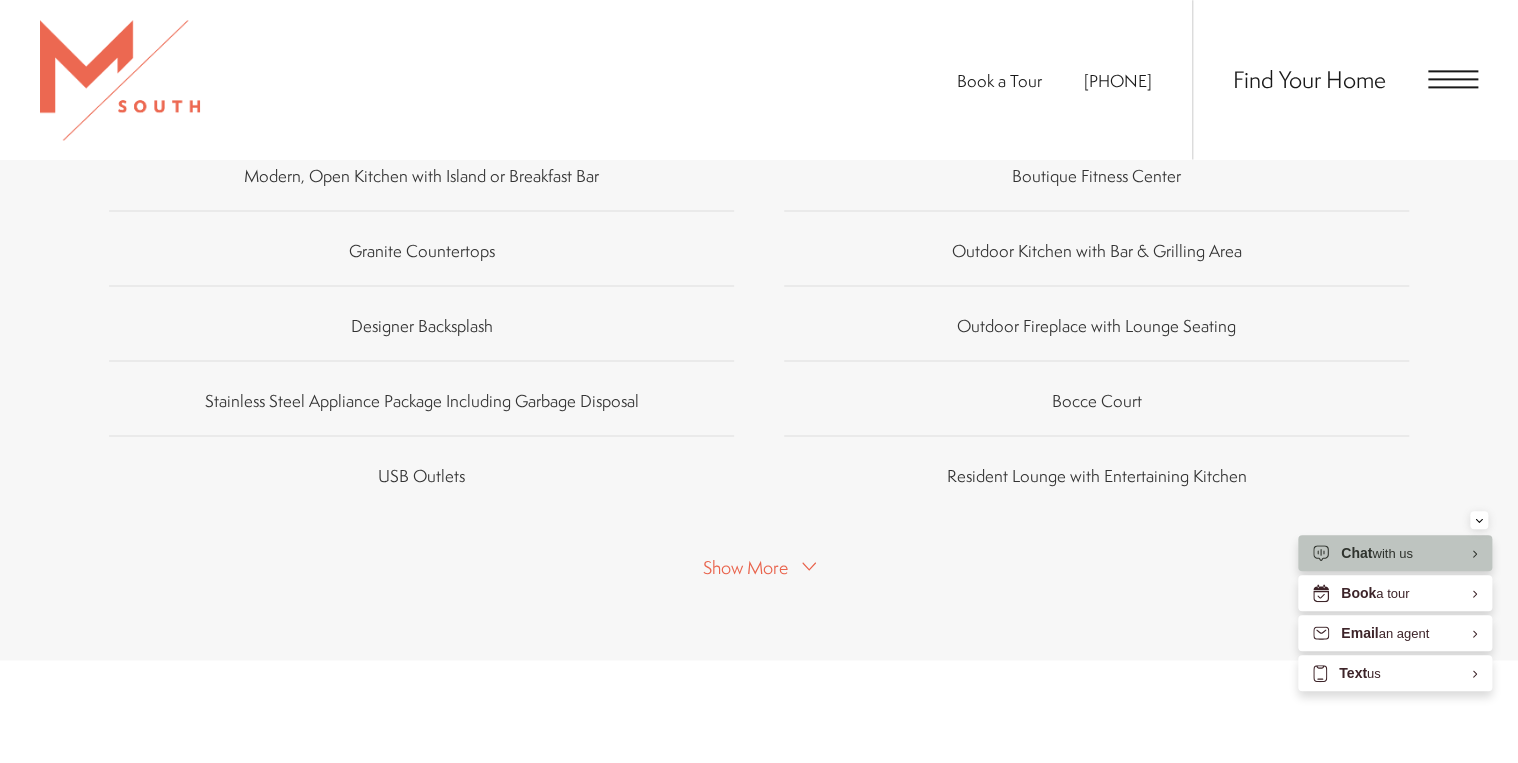 click at bounding box center (809, 566) 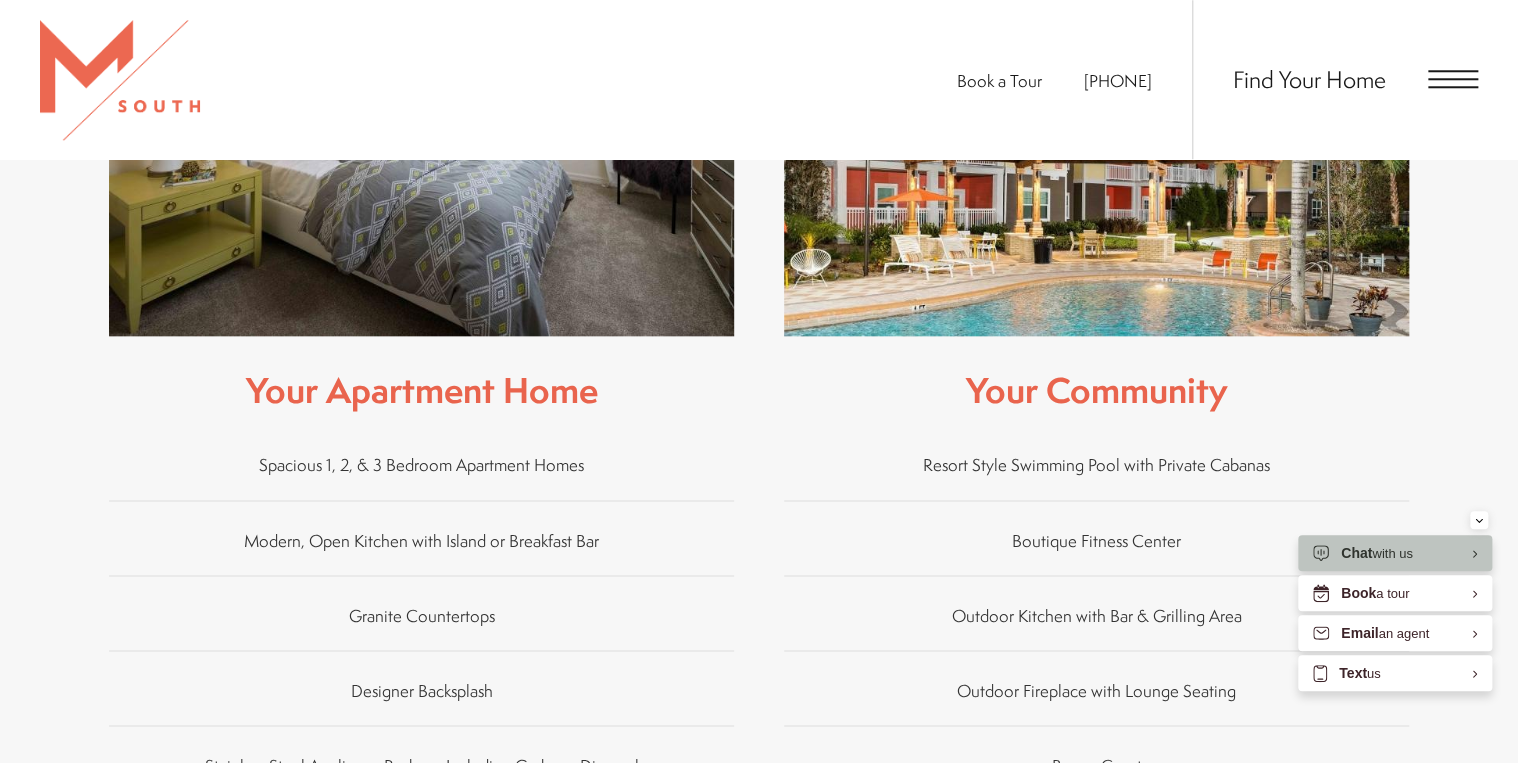 scroll, scrollTop: 954, scrollLeft: 0, axis: vertical 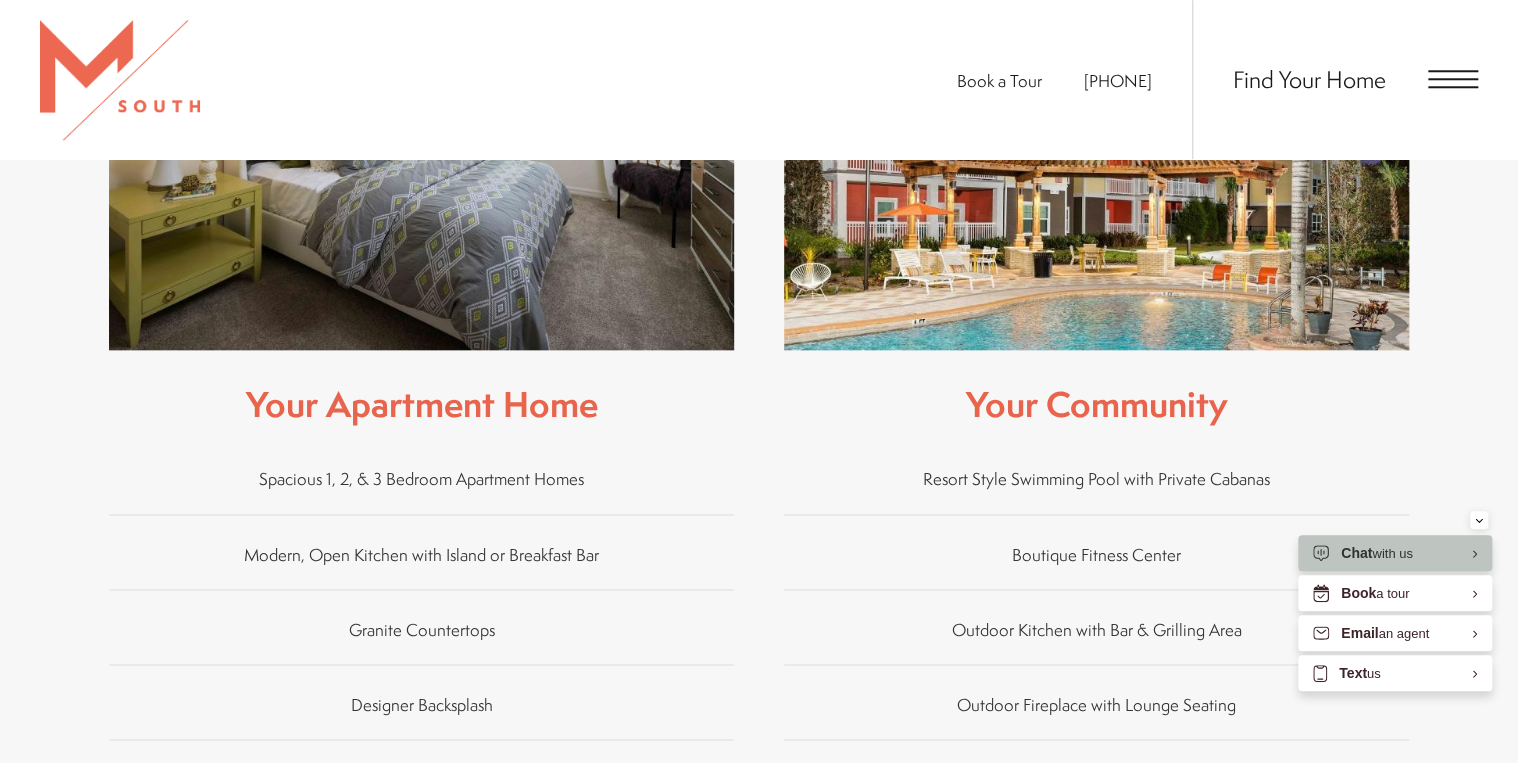 click at bounding box center (1453, 79) 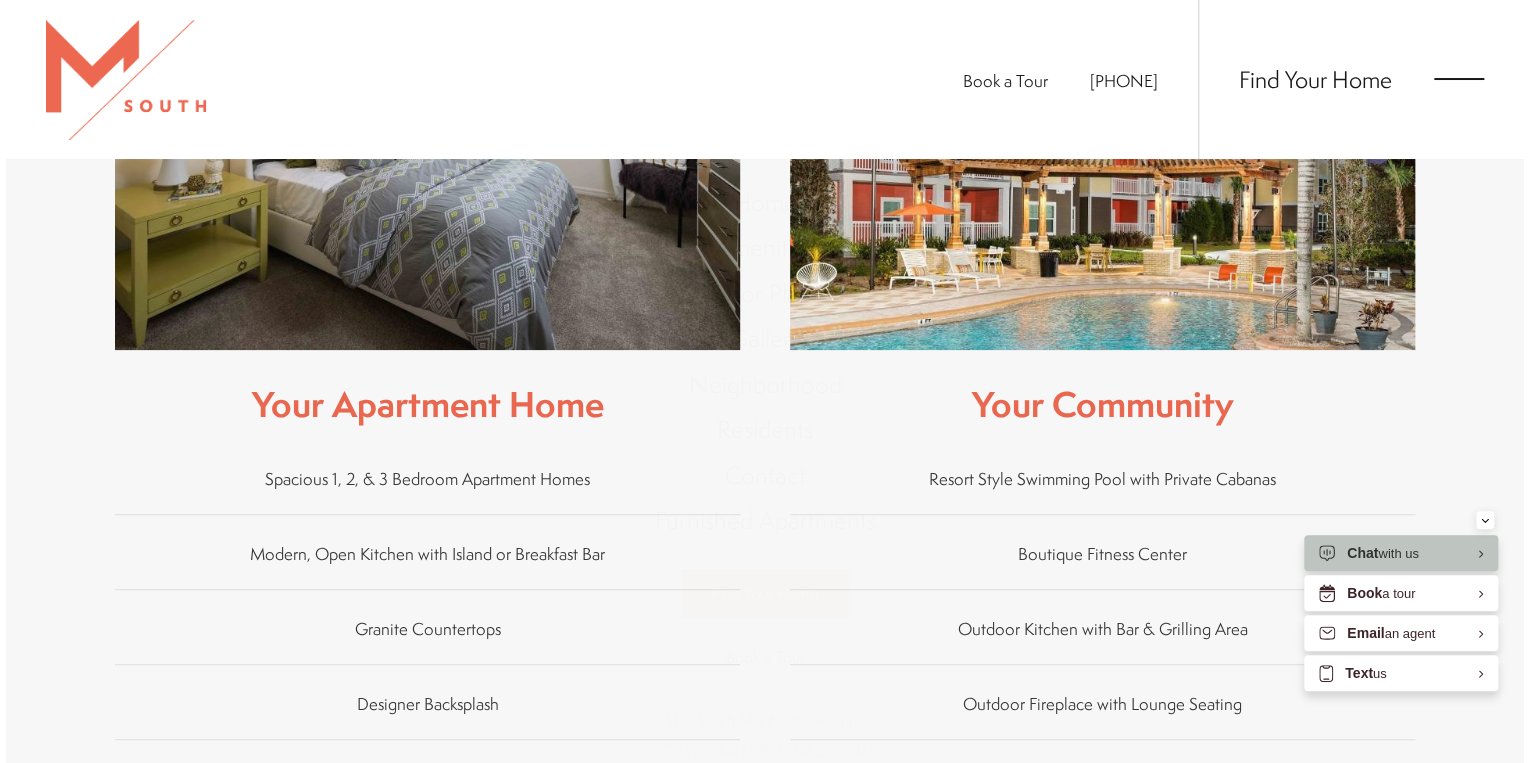 scroll, scrollTop: 0, scrollLeft: 0, axis: both 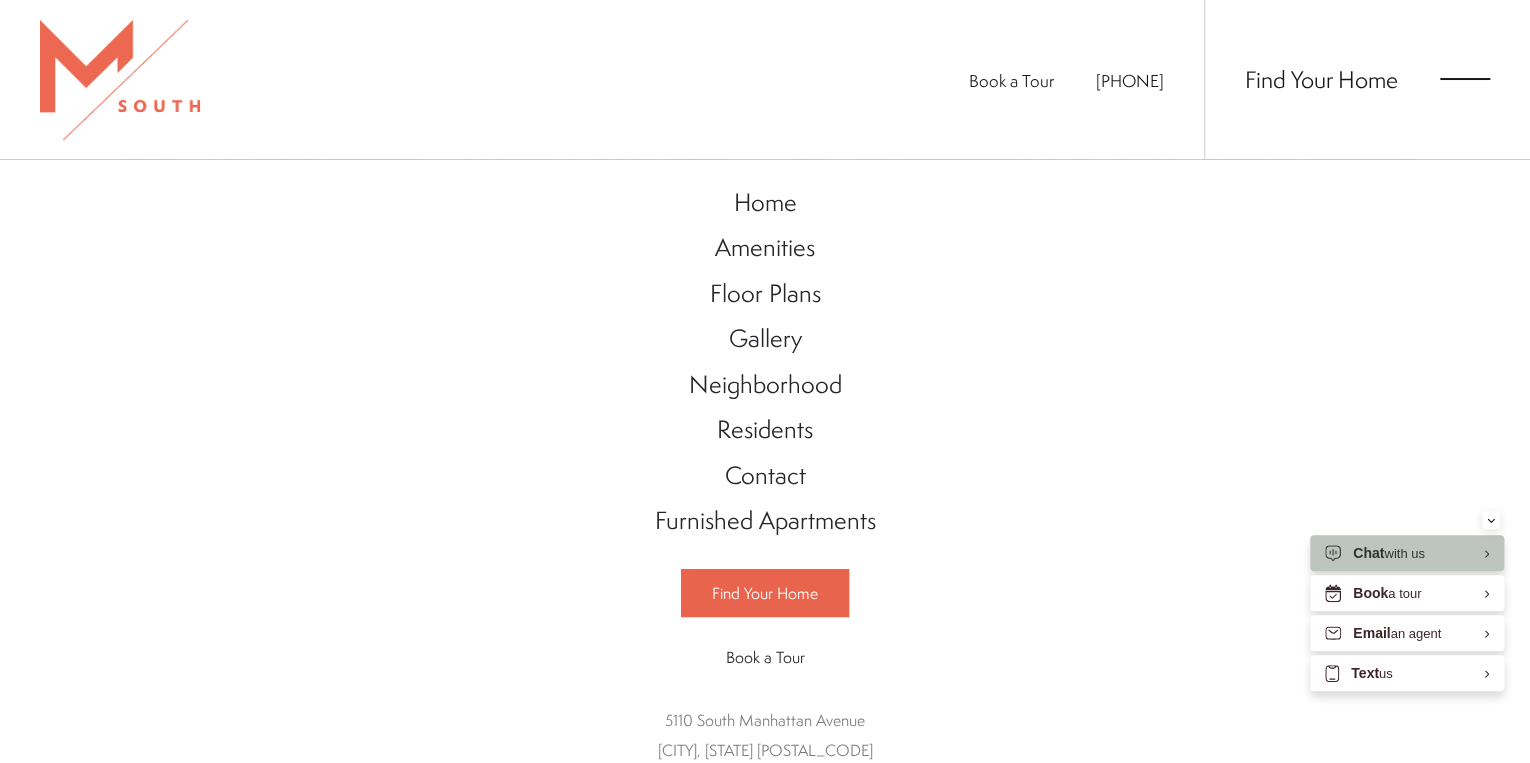 click at bounding box center (1465, 79) 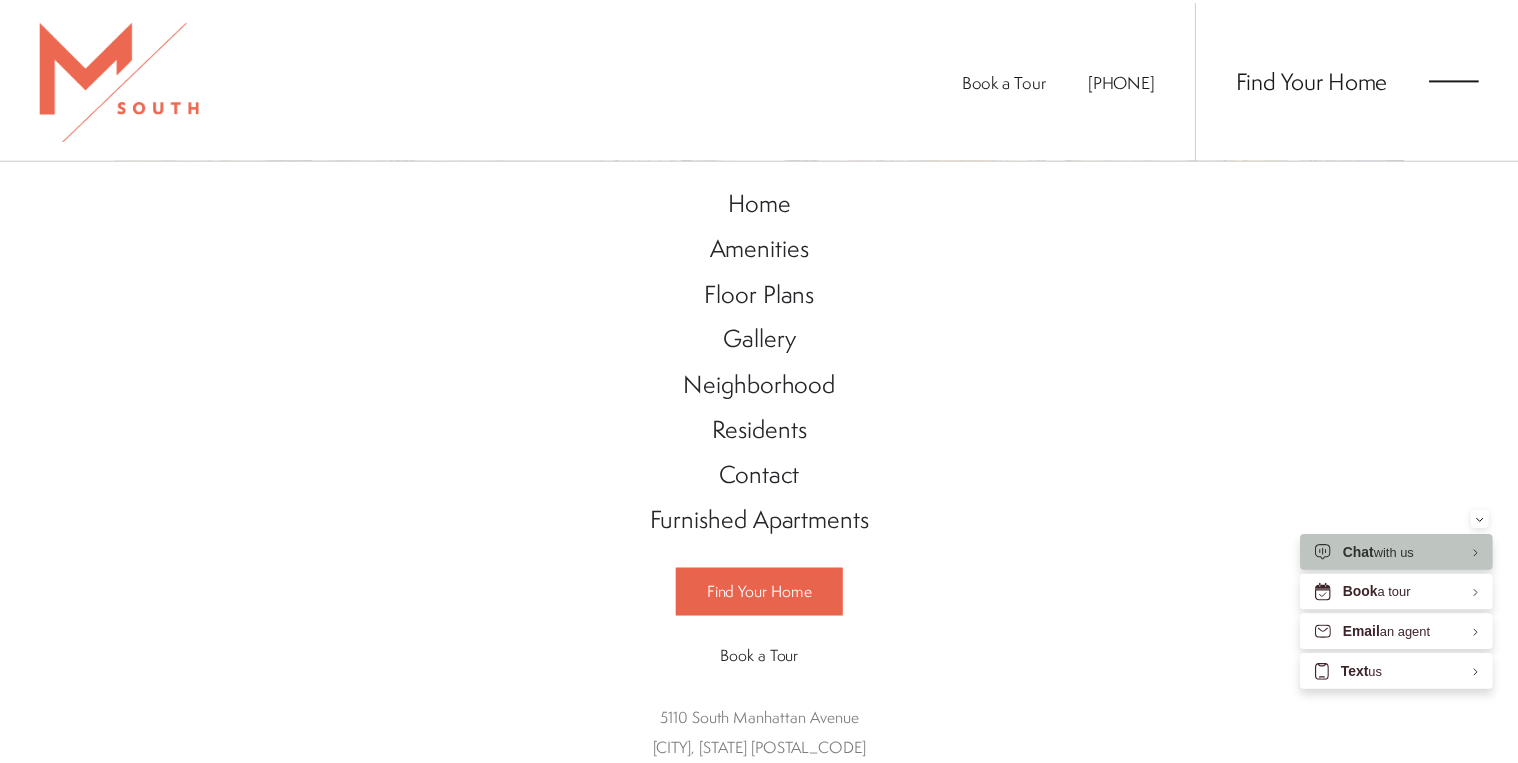 scroll, scrollTop: 954, scrollLeft: 0, axis: vertical 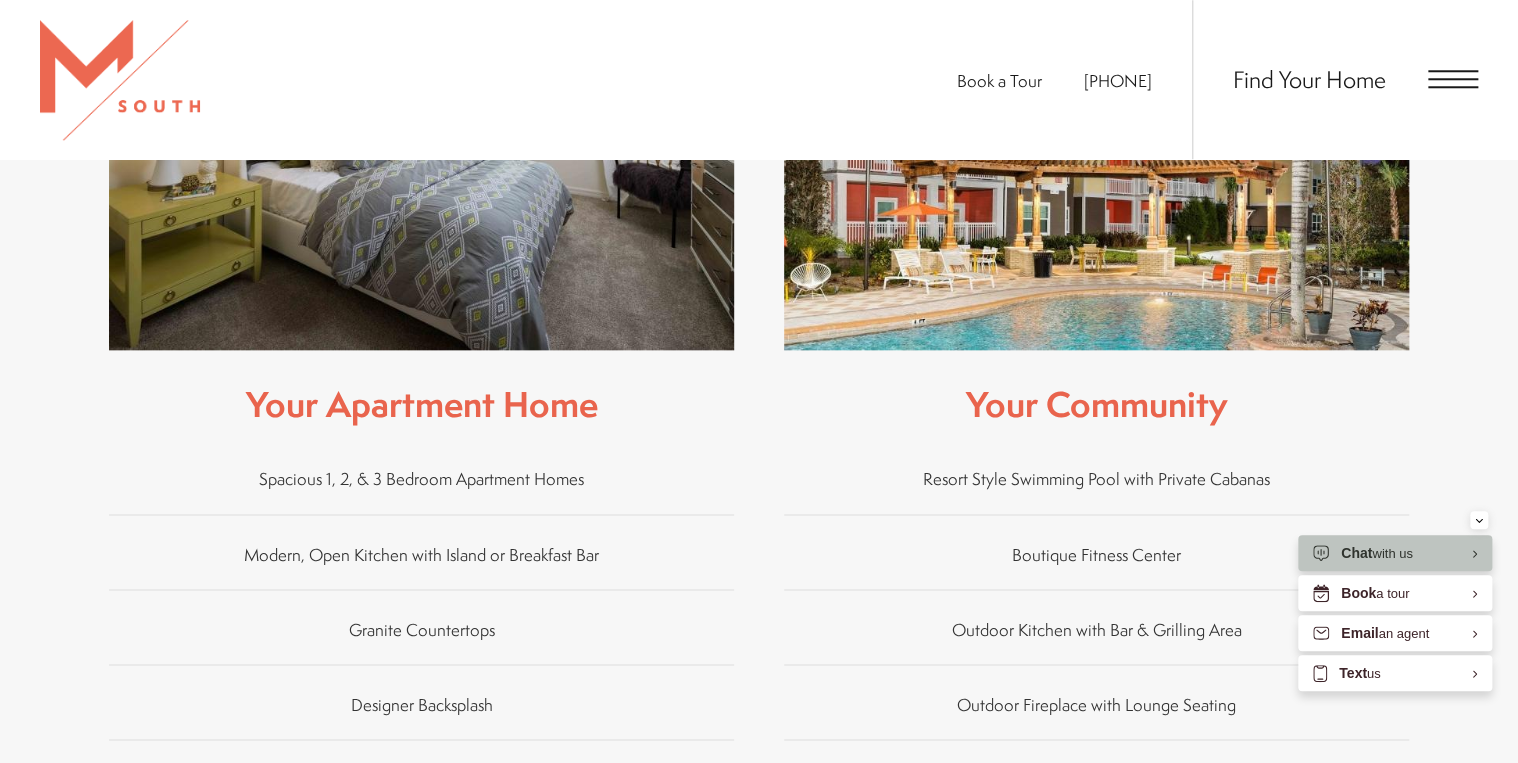 click at bounding box center (120, 80) 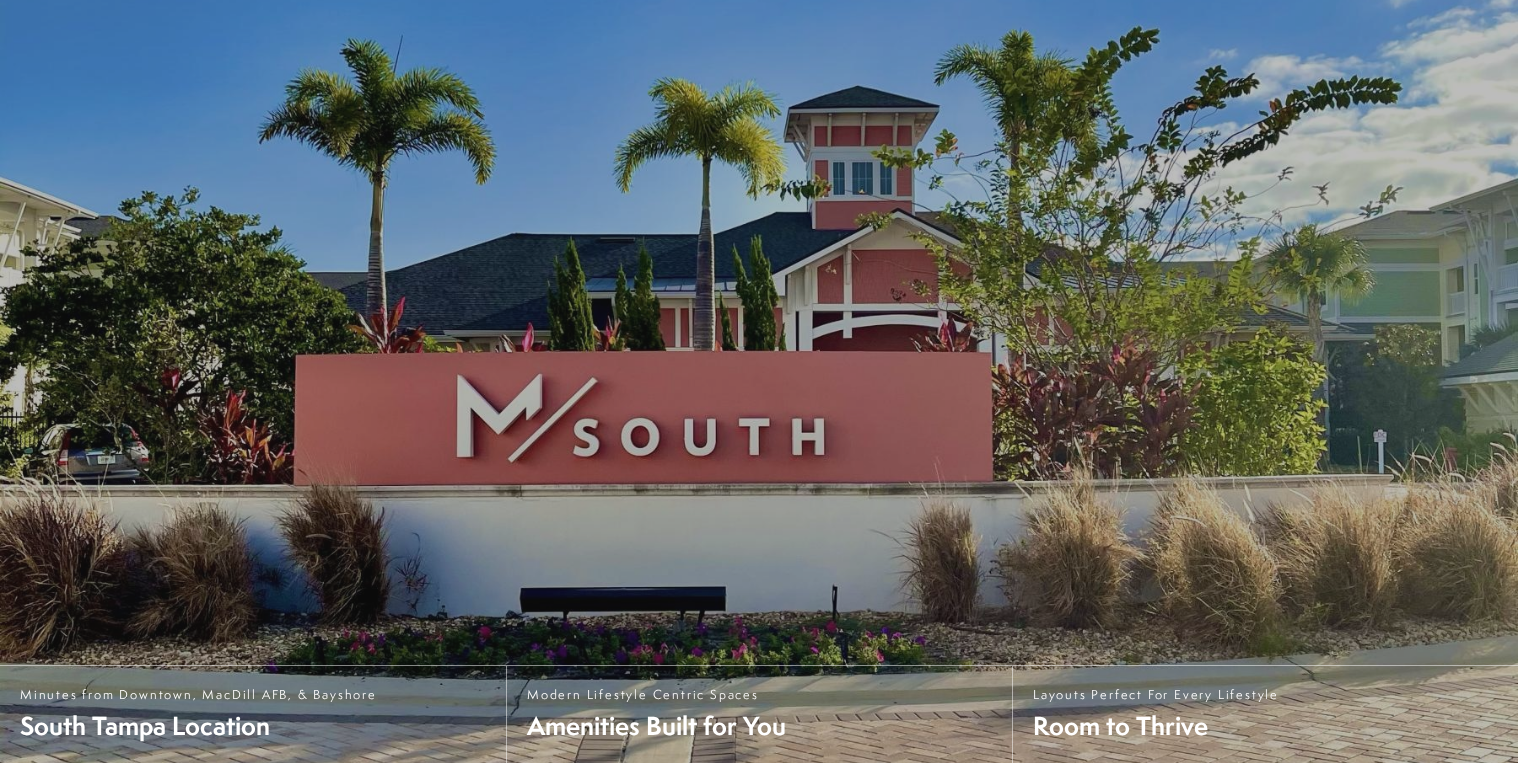 scroll, scrollTop: 0, scrollLeft: 0, axis: both 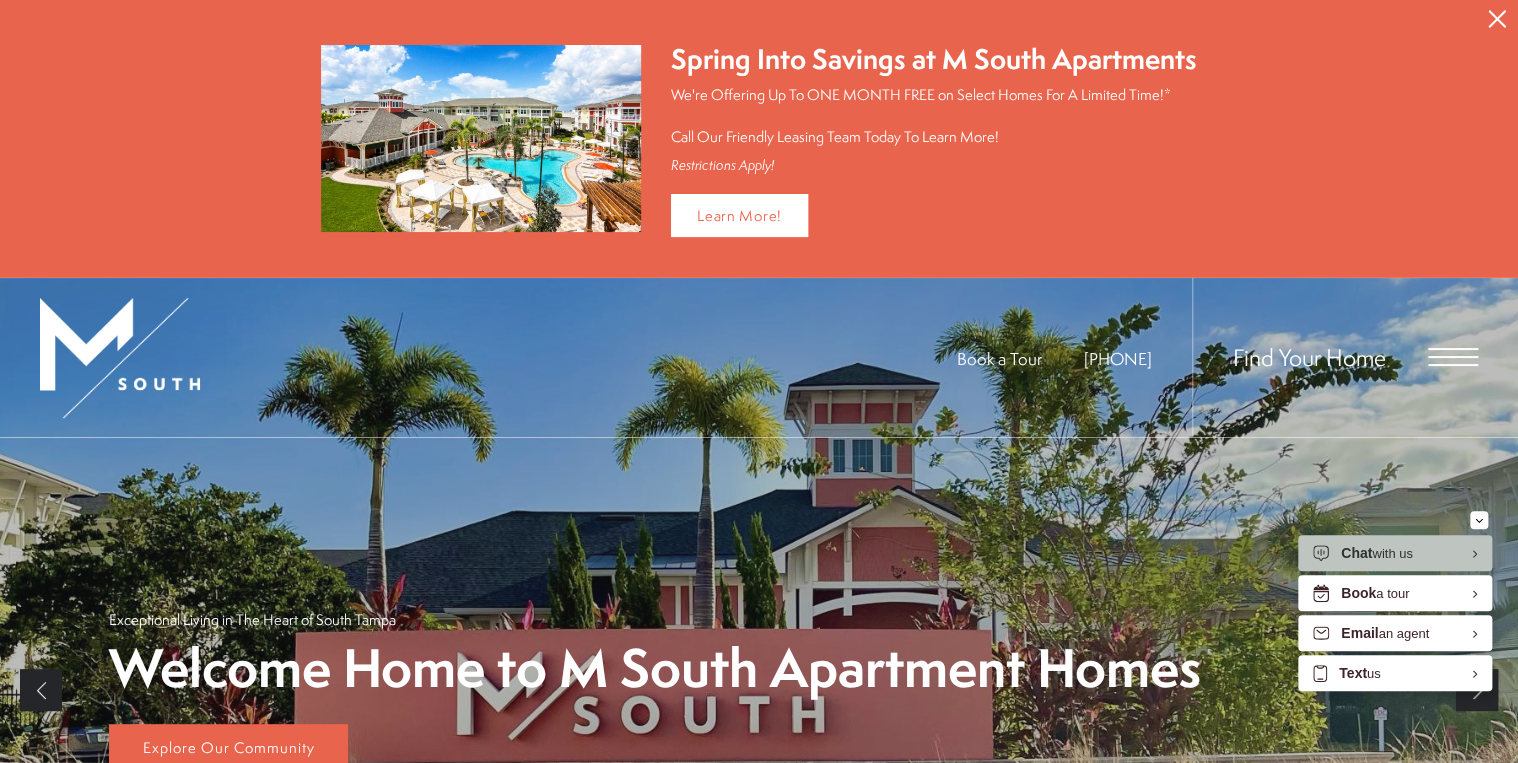 click 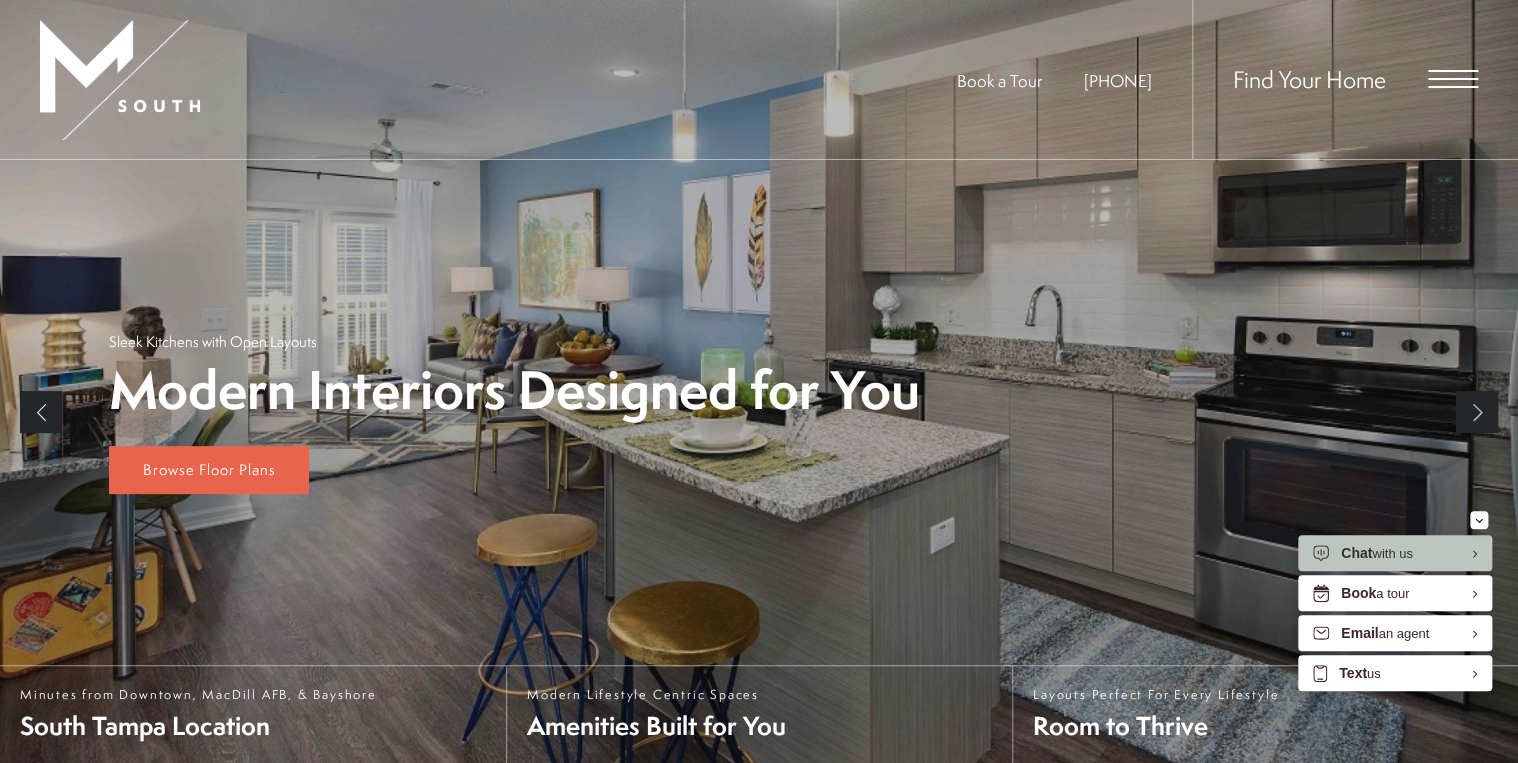 drag, startPoint x: 1516, startPoint y: 125, endPoint x: 1515, endPoint y: 206, distance: 81.00617 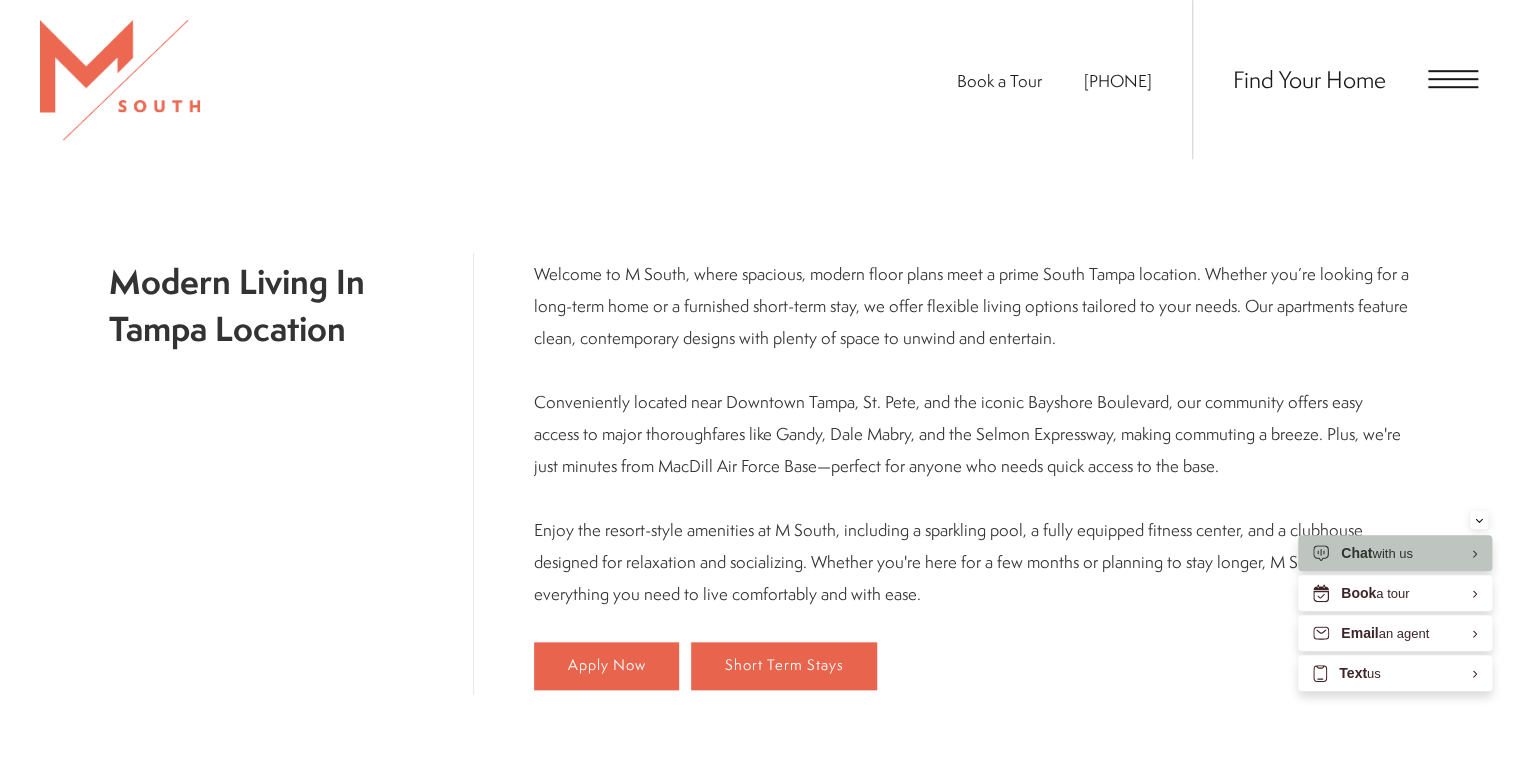 scroll, scrollTop: 649, scrollLeft: 0, axis: vertical 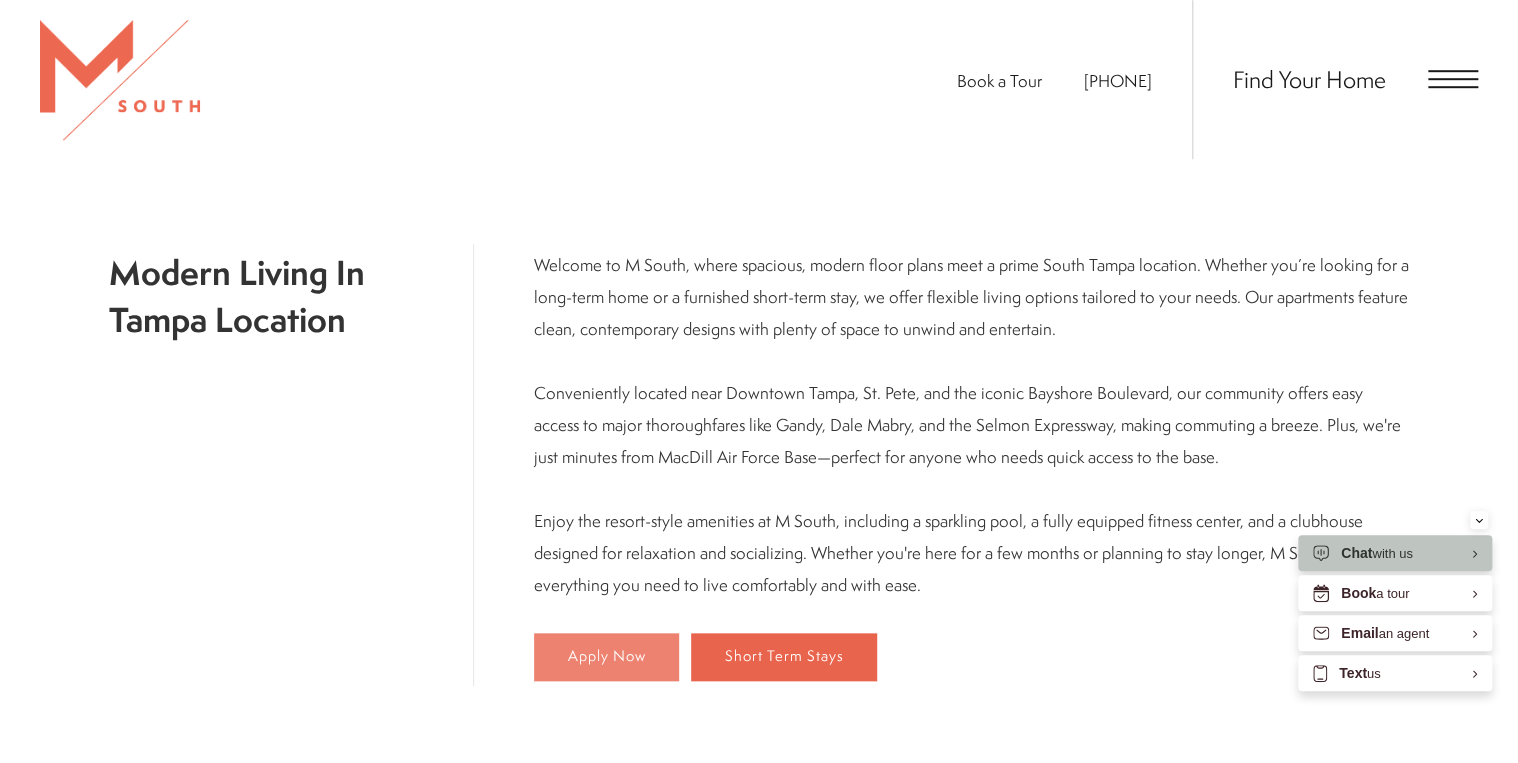 click on "Apply Now" at bounding box center (607, 656) 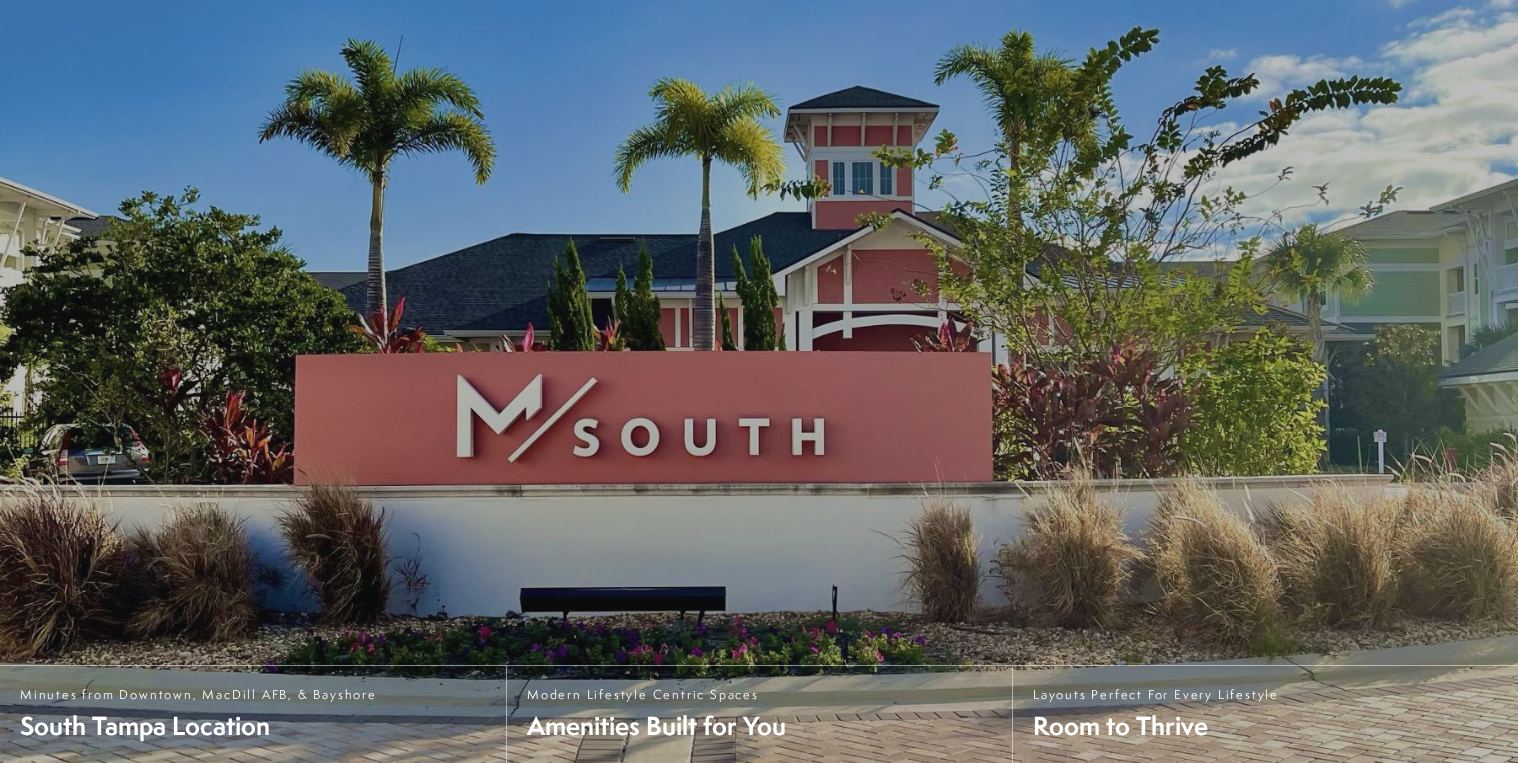 scroll, scrollTop: 0, scrollLeft: 0, axis: both 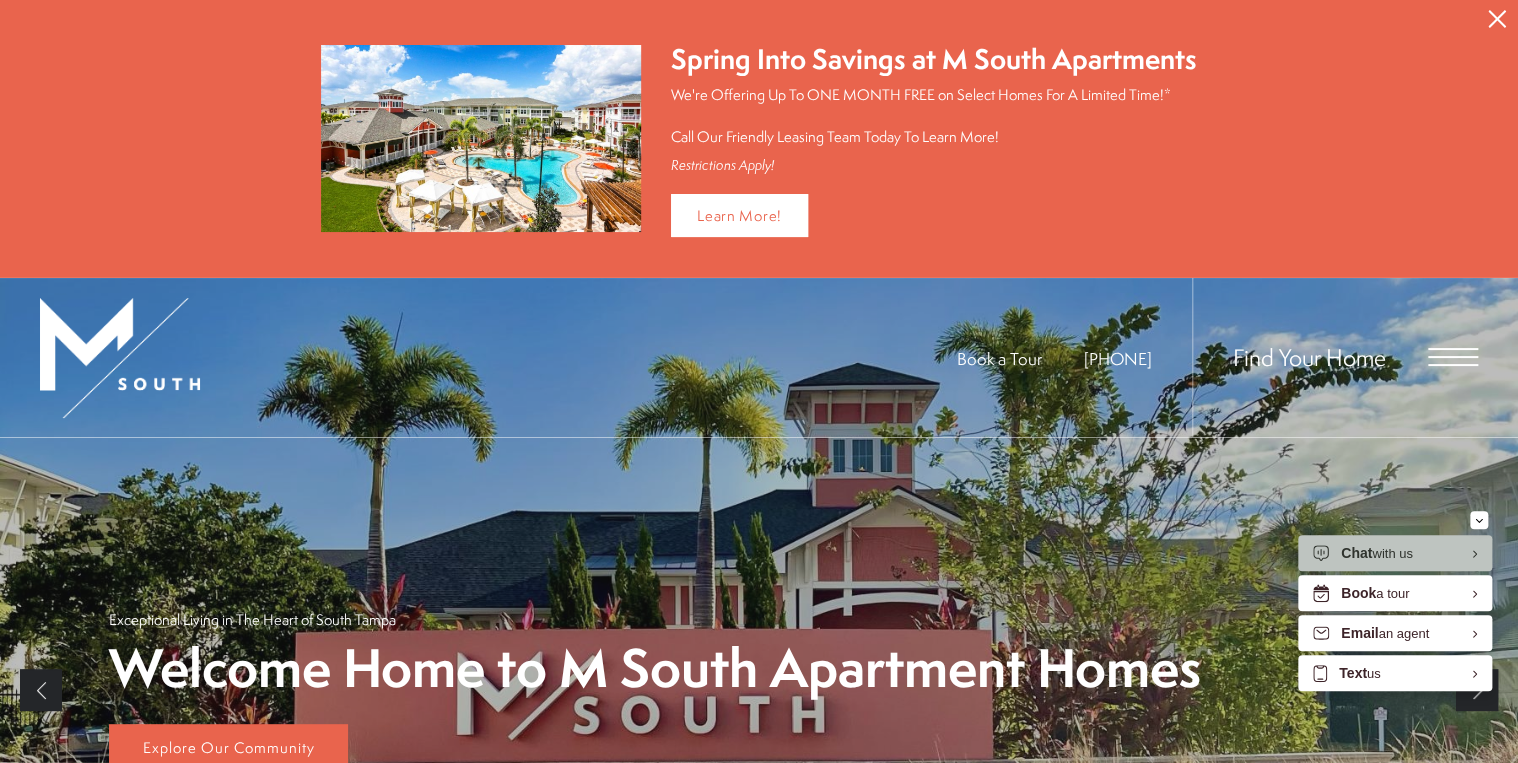 click 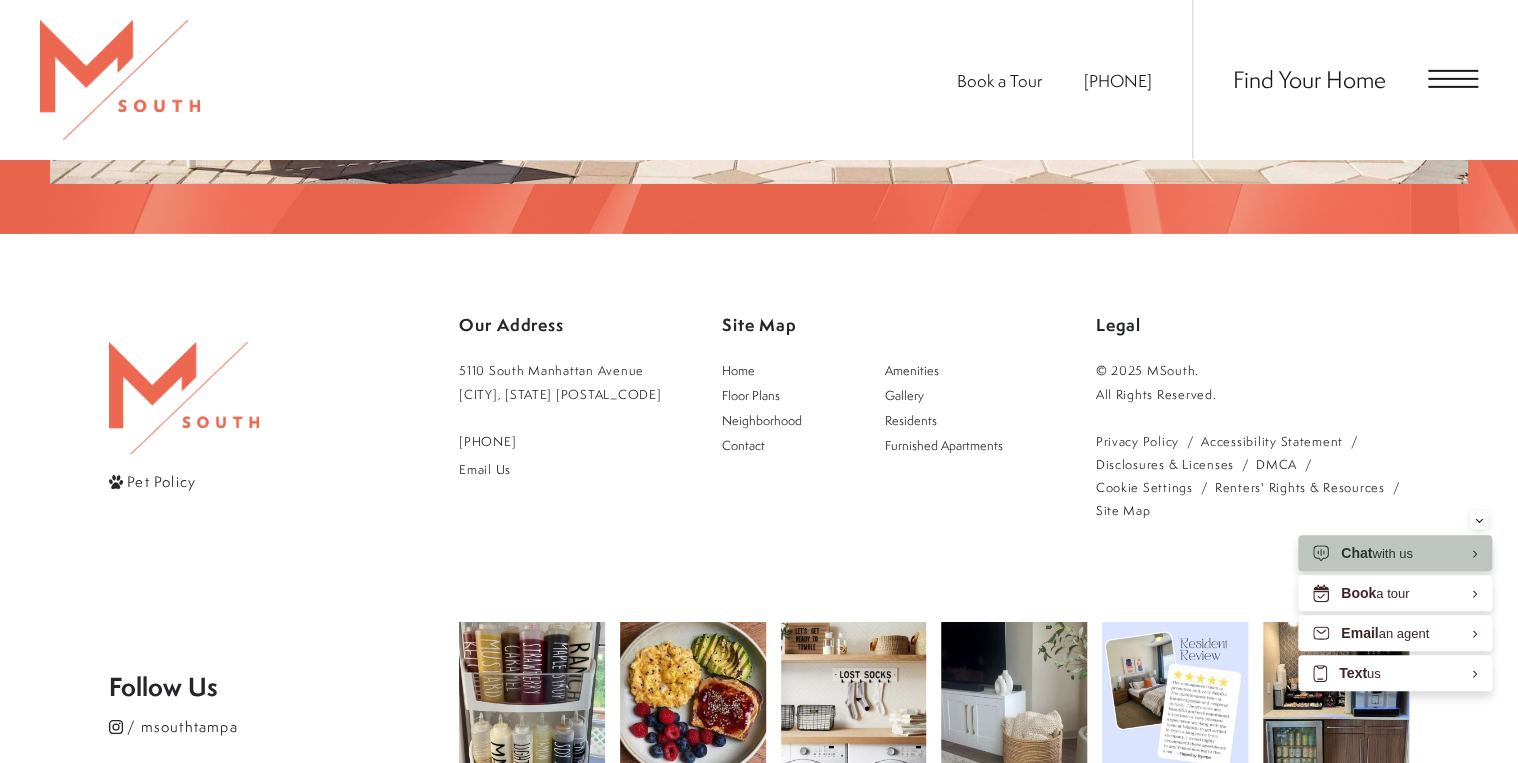 scroll, scrollTop: 3256, scrollLeft: 0, axis: vertical 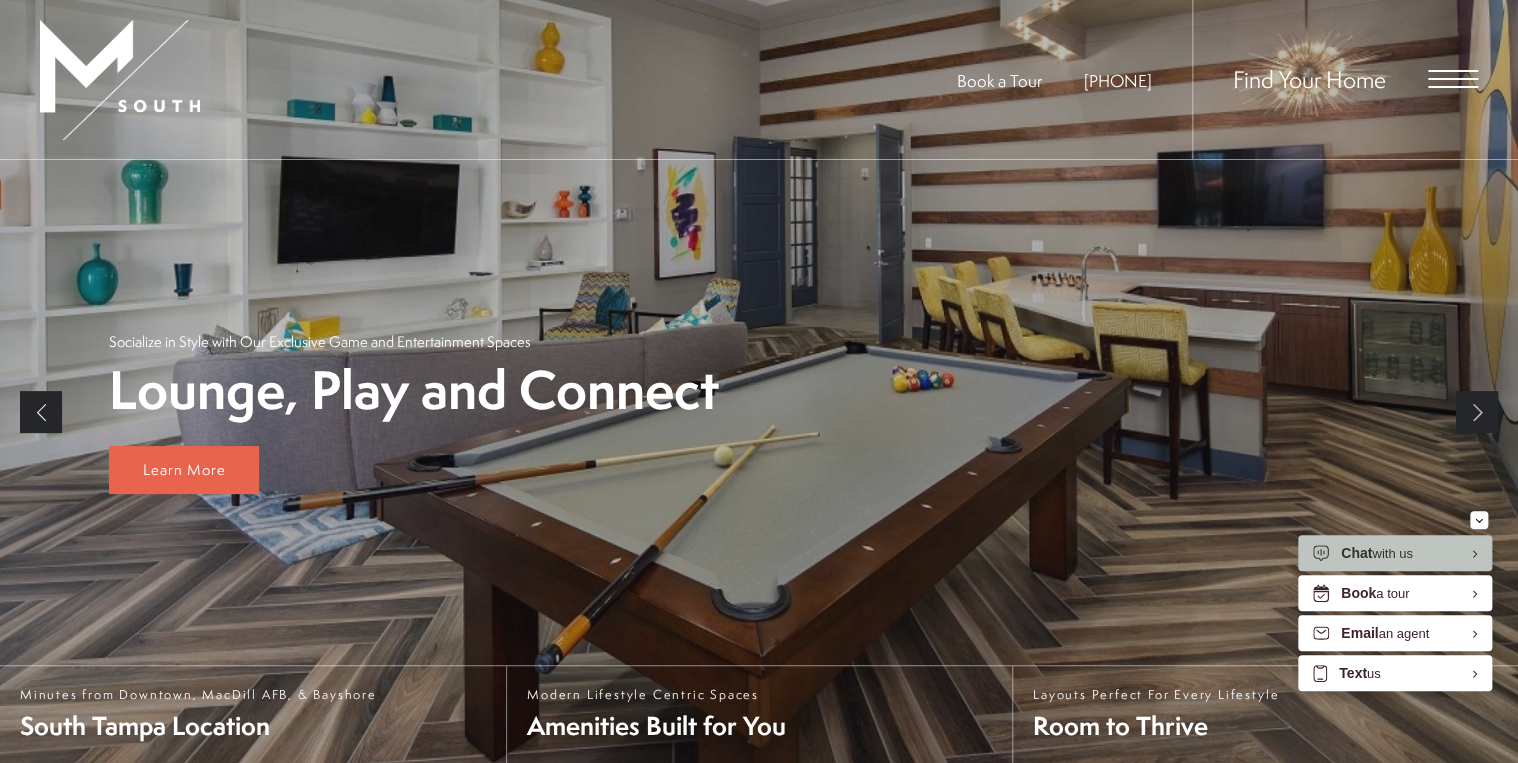click at bounding box center [1453, 71] 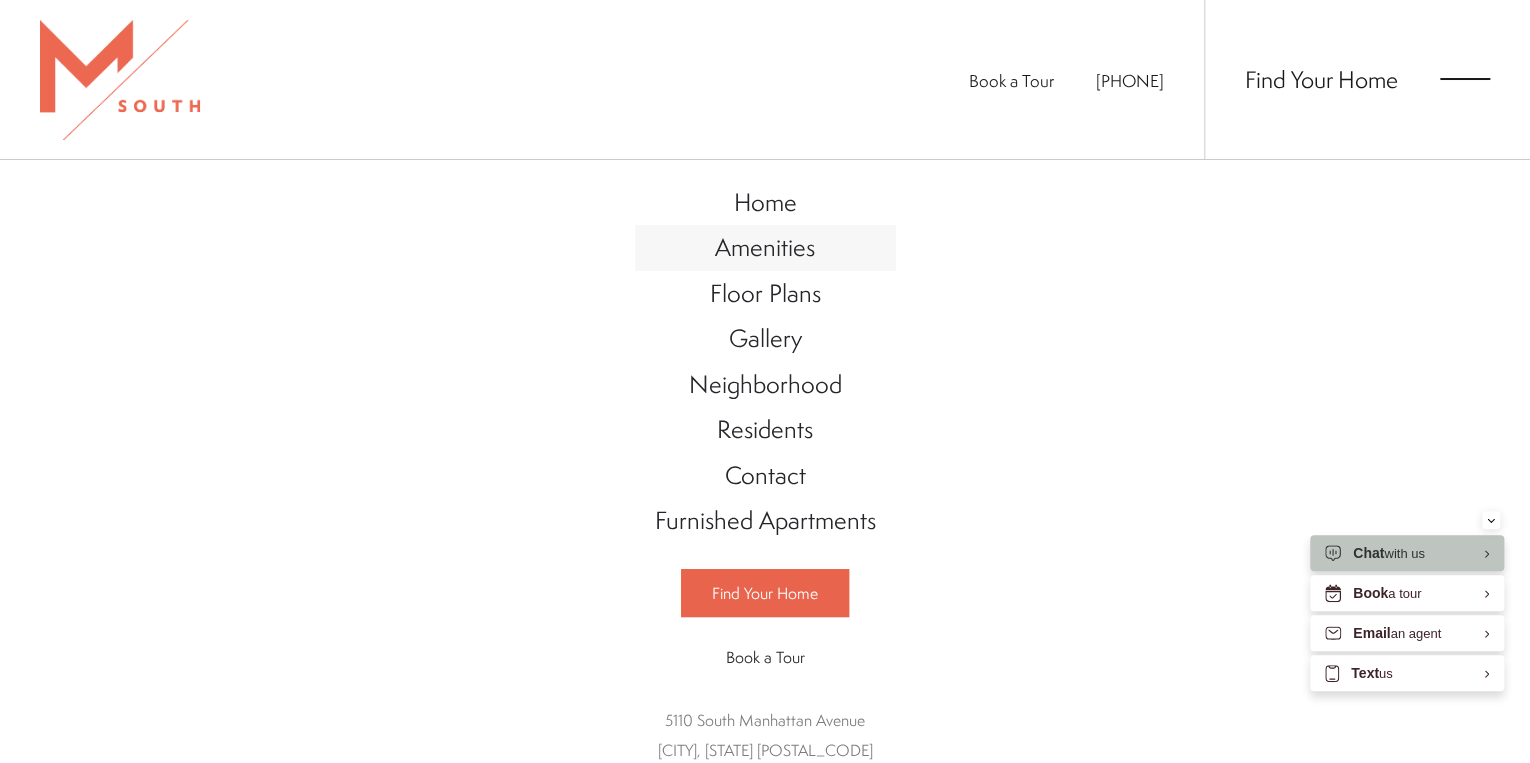 click on "Amenities" at bounding box center (765, 247) 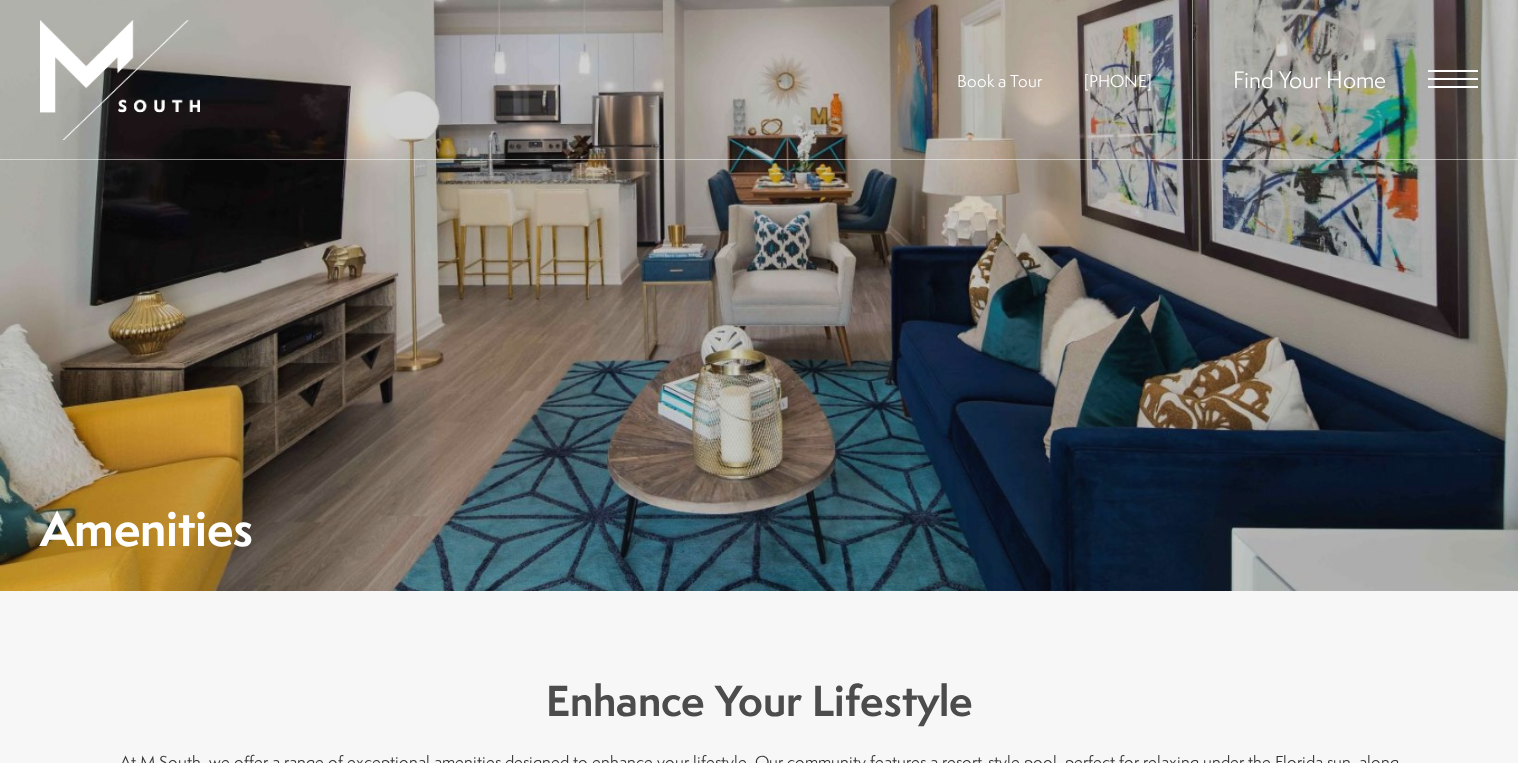 scroll, scrollTop: 0, scrollLeft: 0, axis: both 